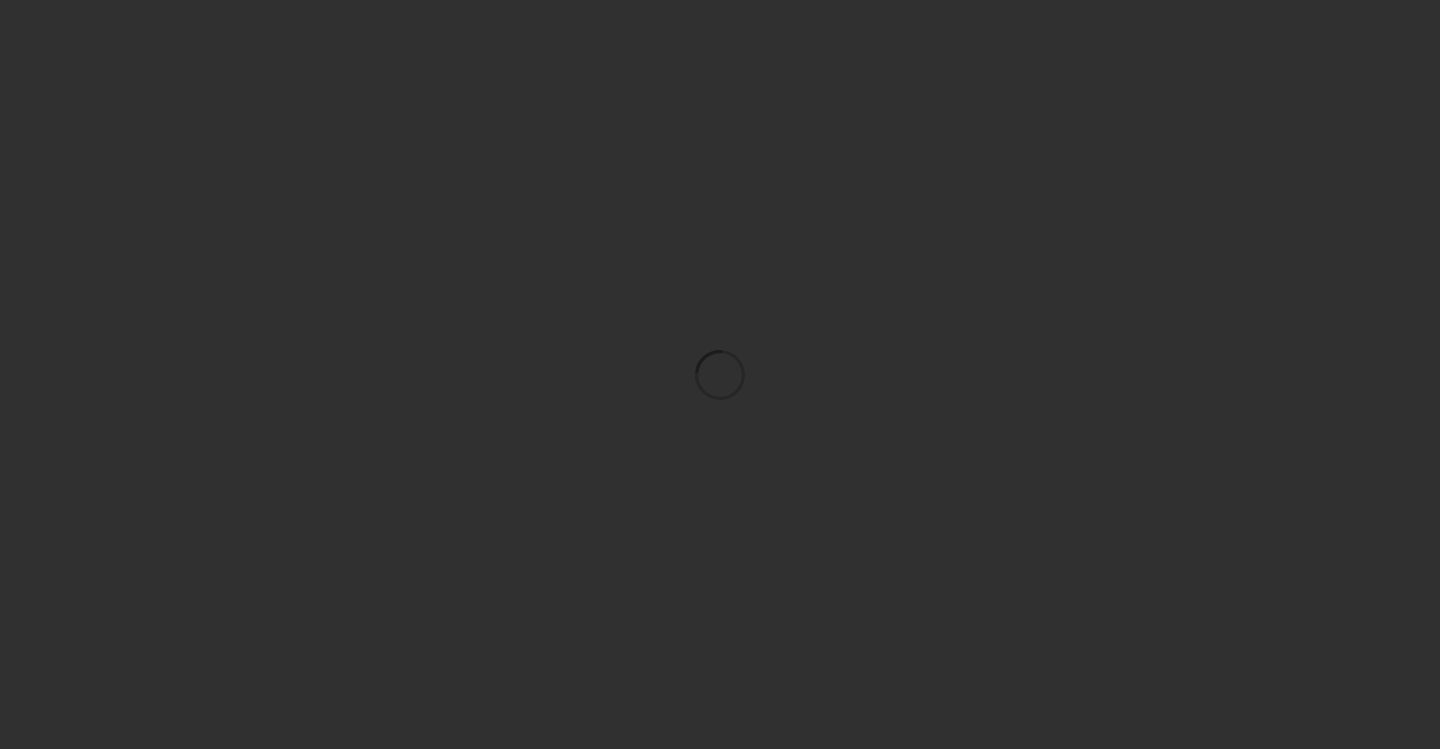 scroll, scrollTop: 0, scrollLeft: 0, axis: both 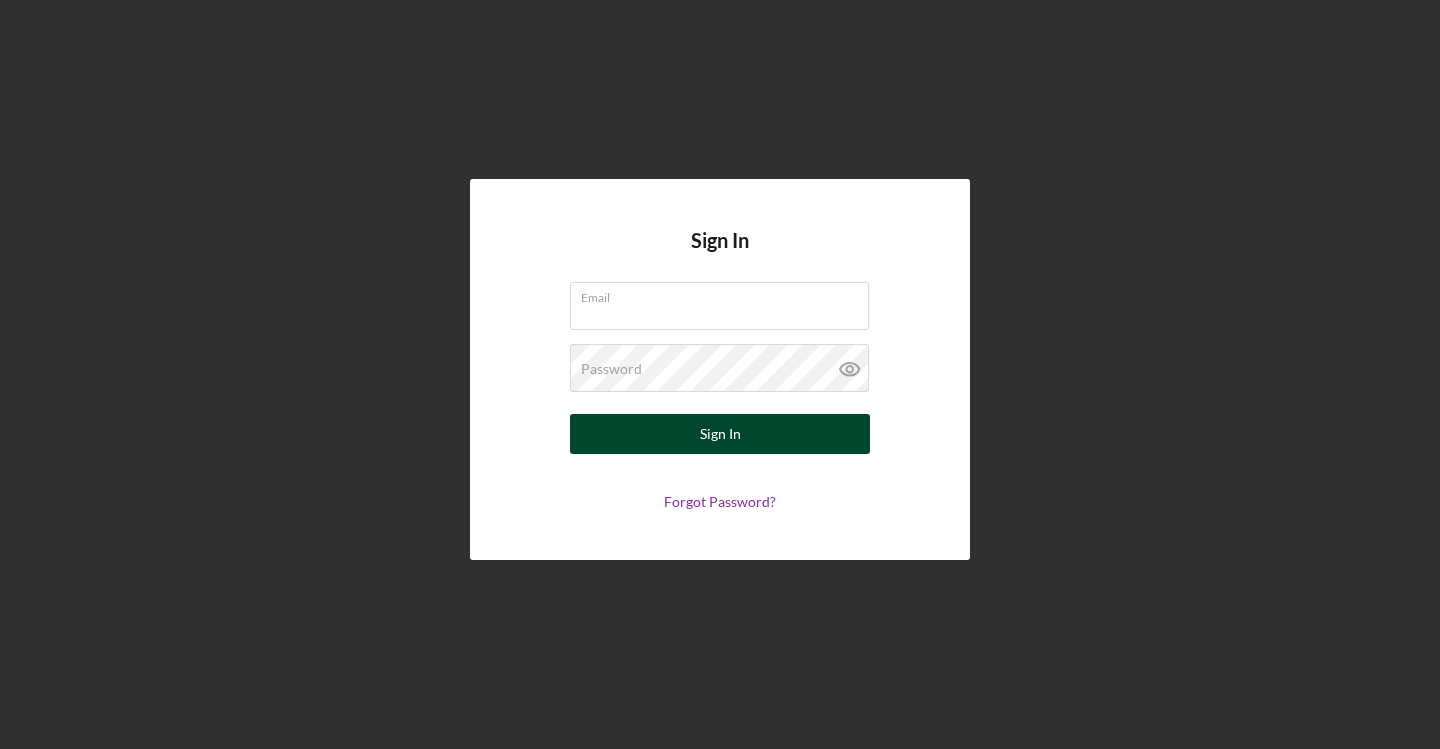 type on "[EMAIL]" 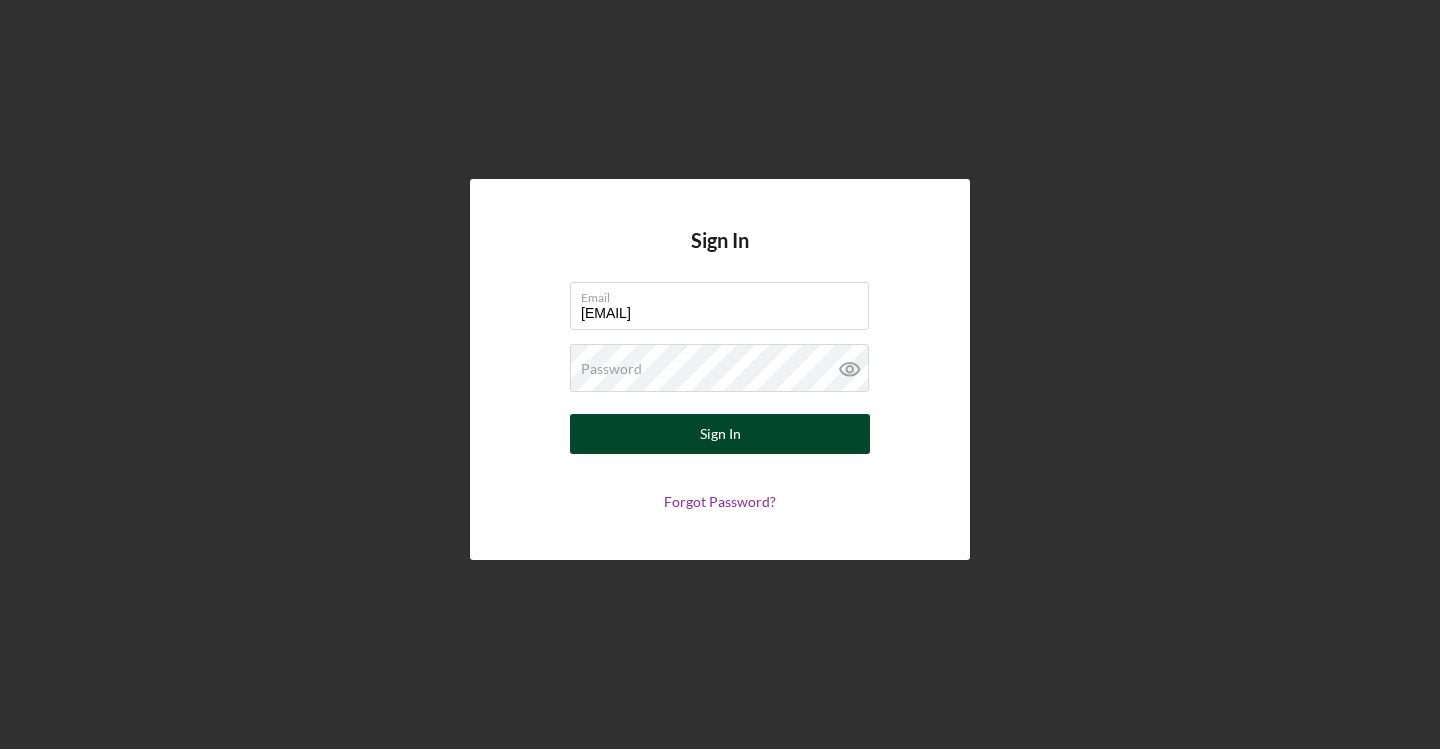 click on "Sign In" at bounding box center (720, 434) 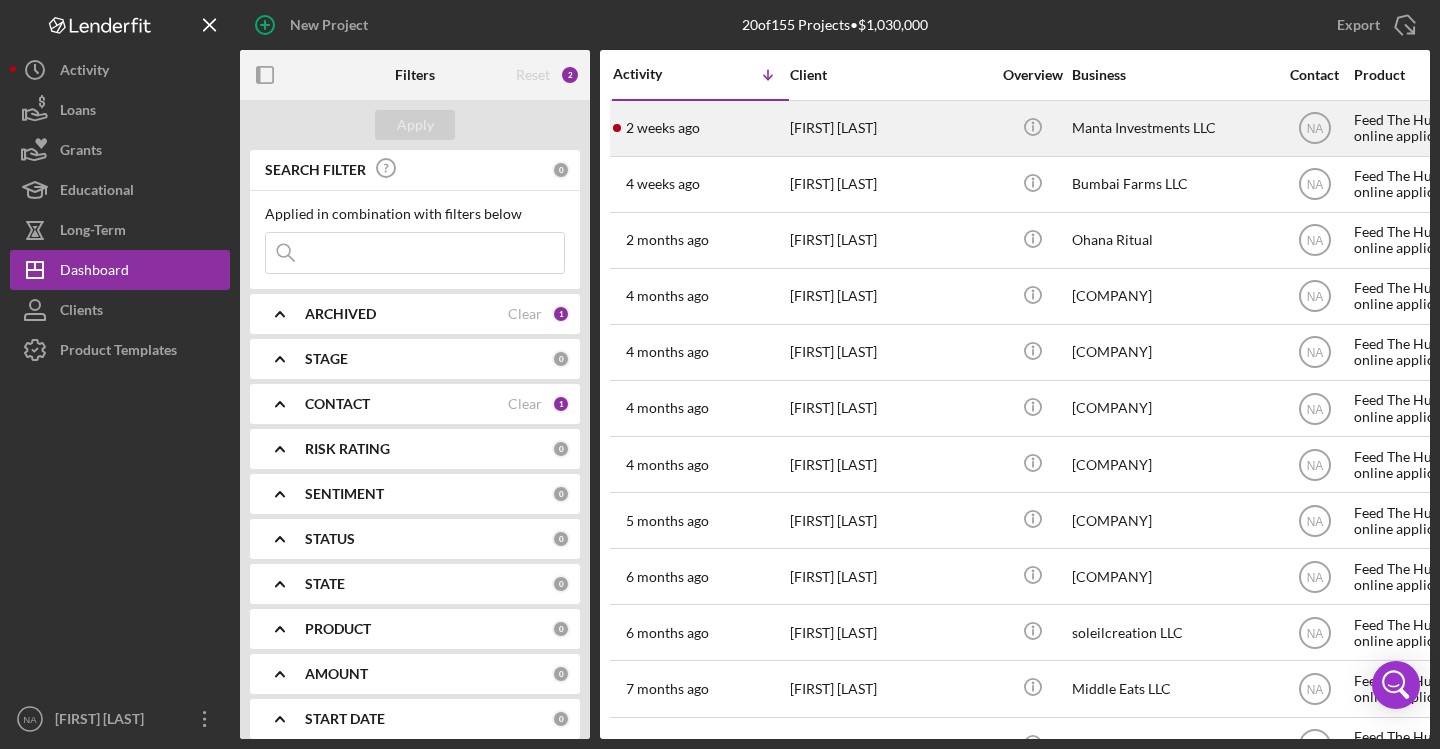 click on "[FIRST] [LAST]" at bounding box center (890, 128) 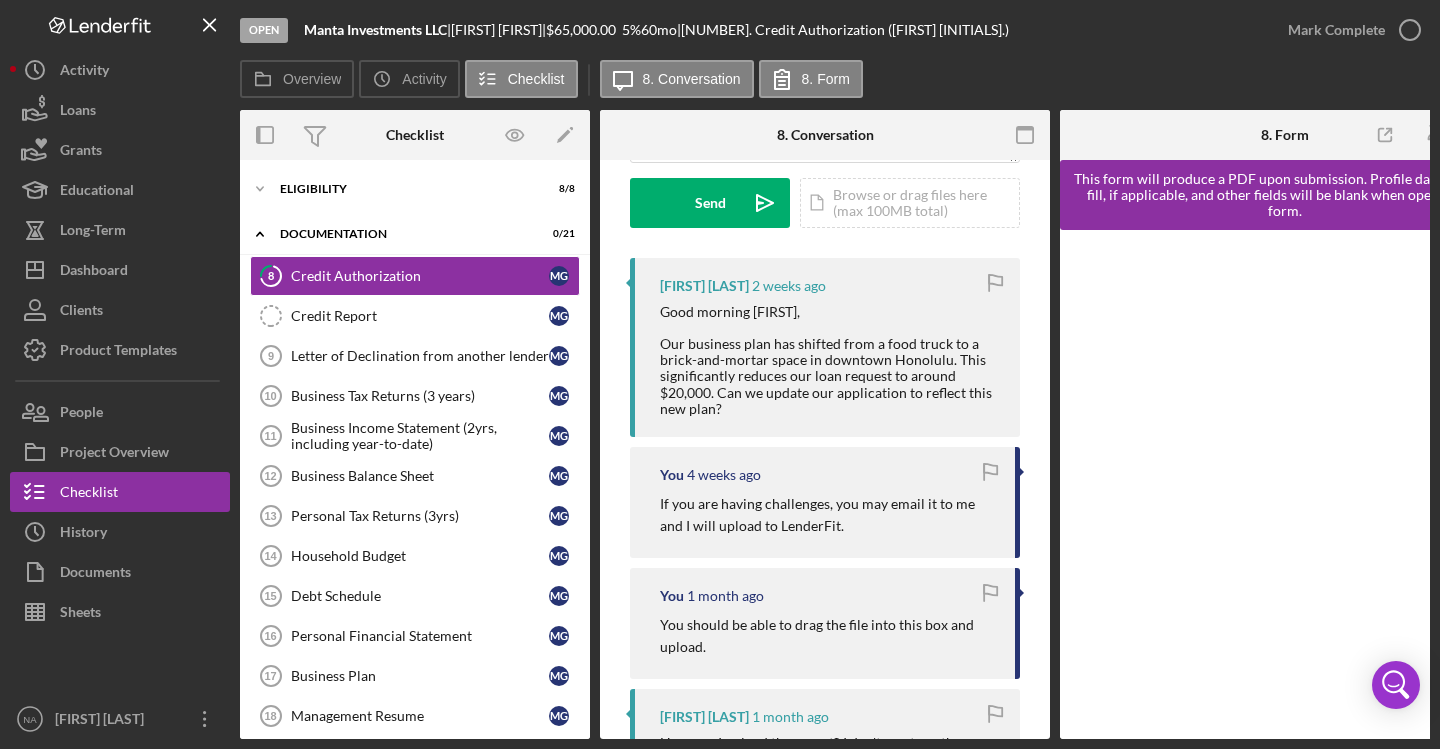 scroll, scrollTop: 0, scrollLeft: 0, axis: both 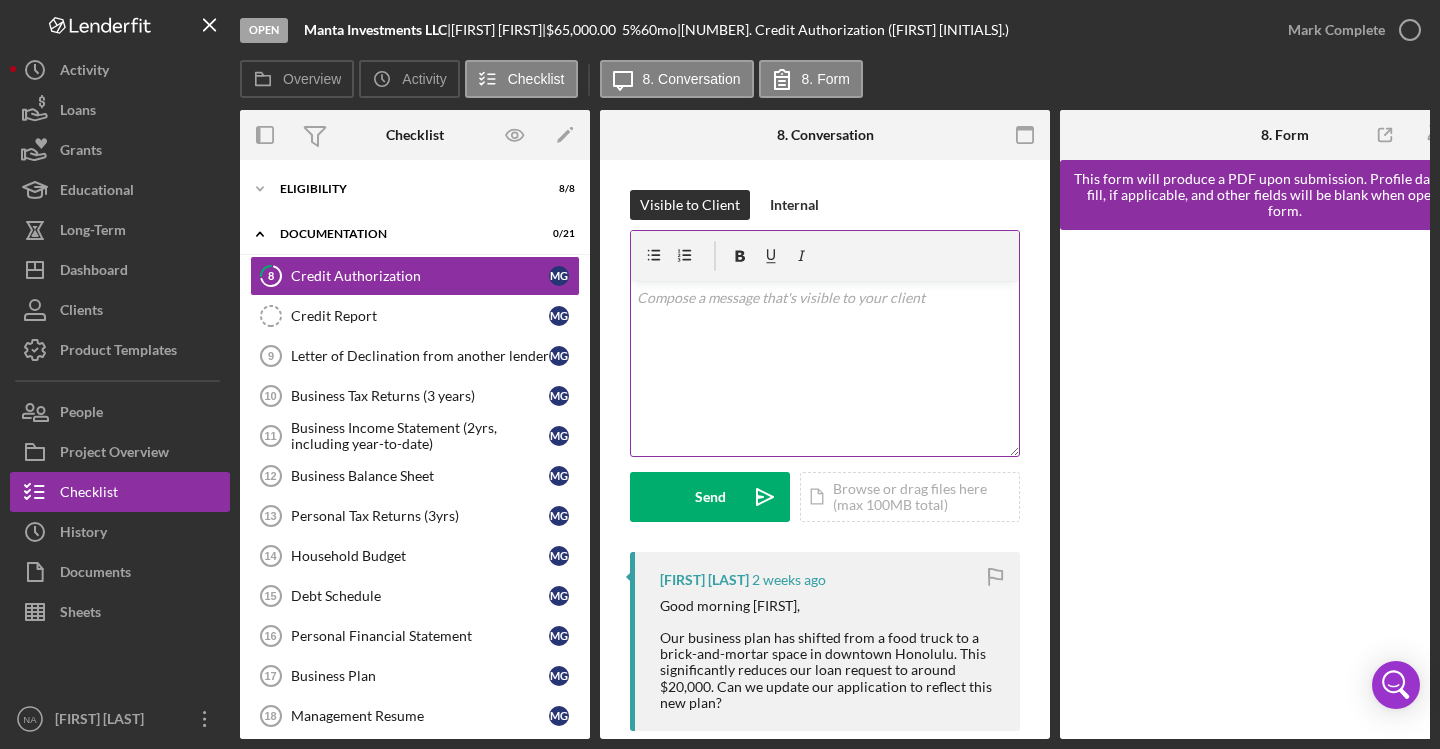 click on "v Color teal Color pink Remove color Add row above Add row below Add column before Add column after Merge cells Split cells Remove column Remove row Remove table" at bounding box center (825, 368) 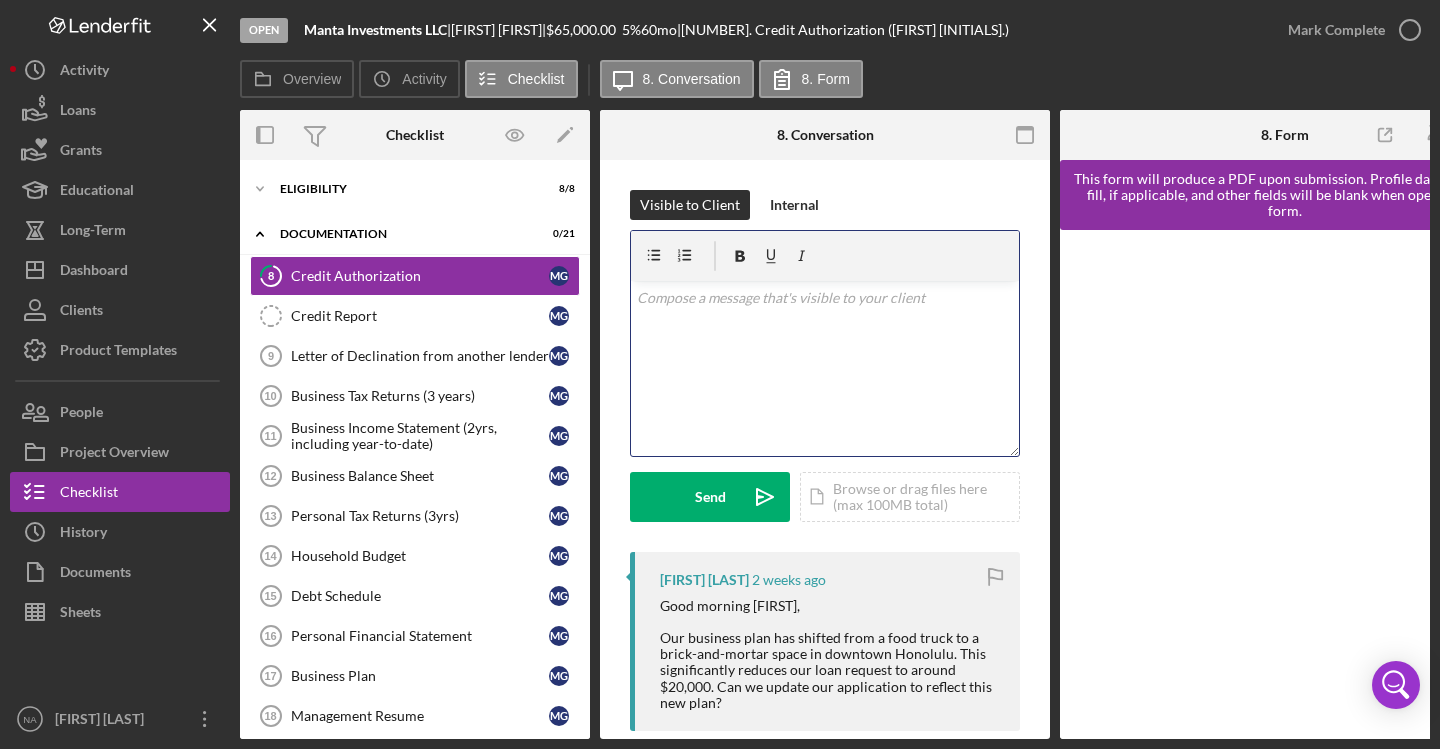 type 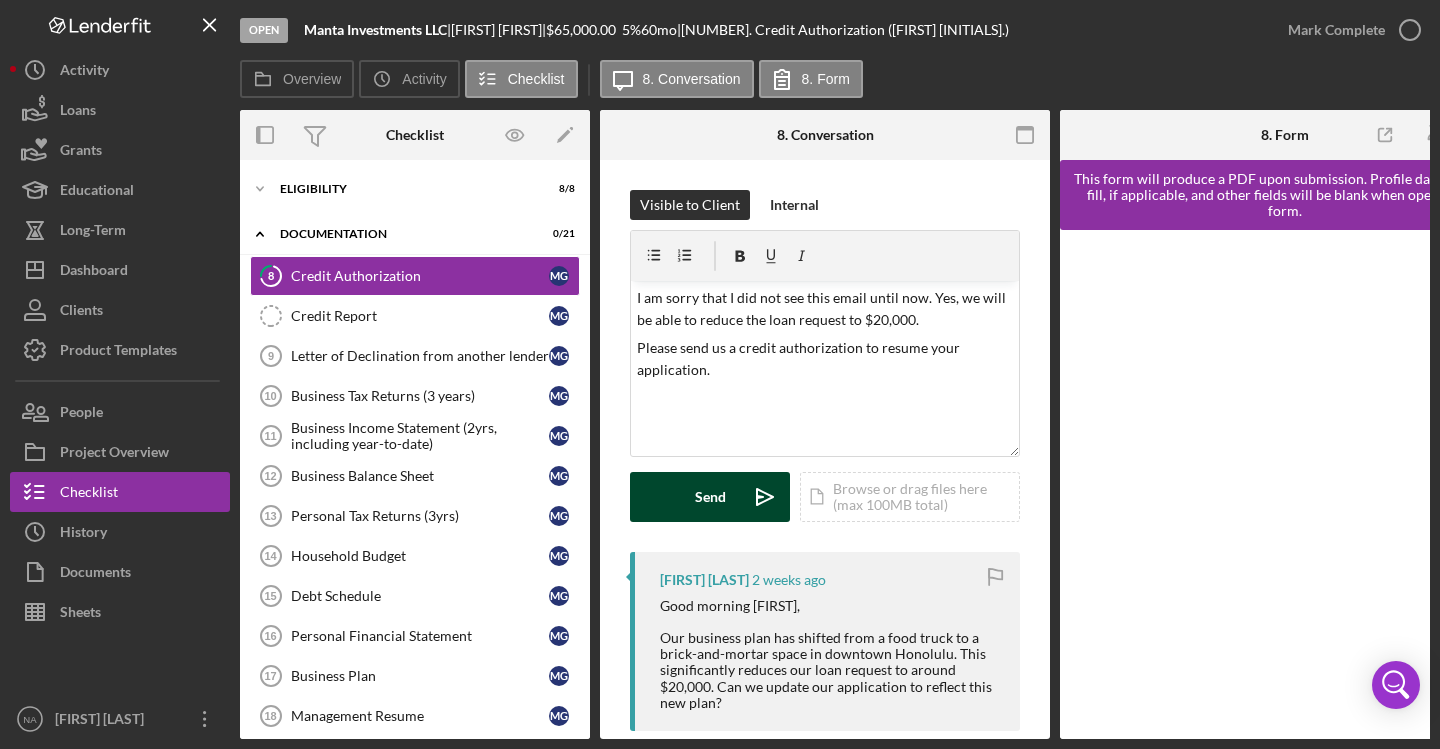 click on "Send" at bounding box center (710, 497) 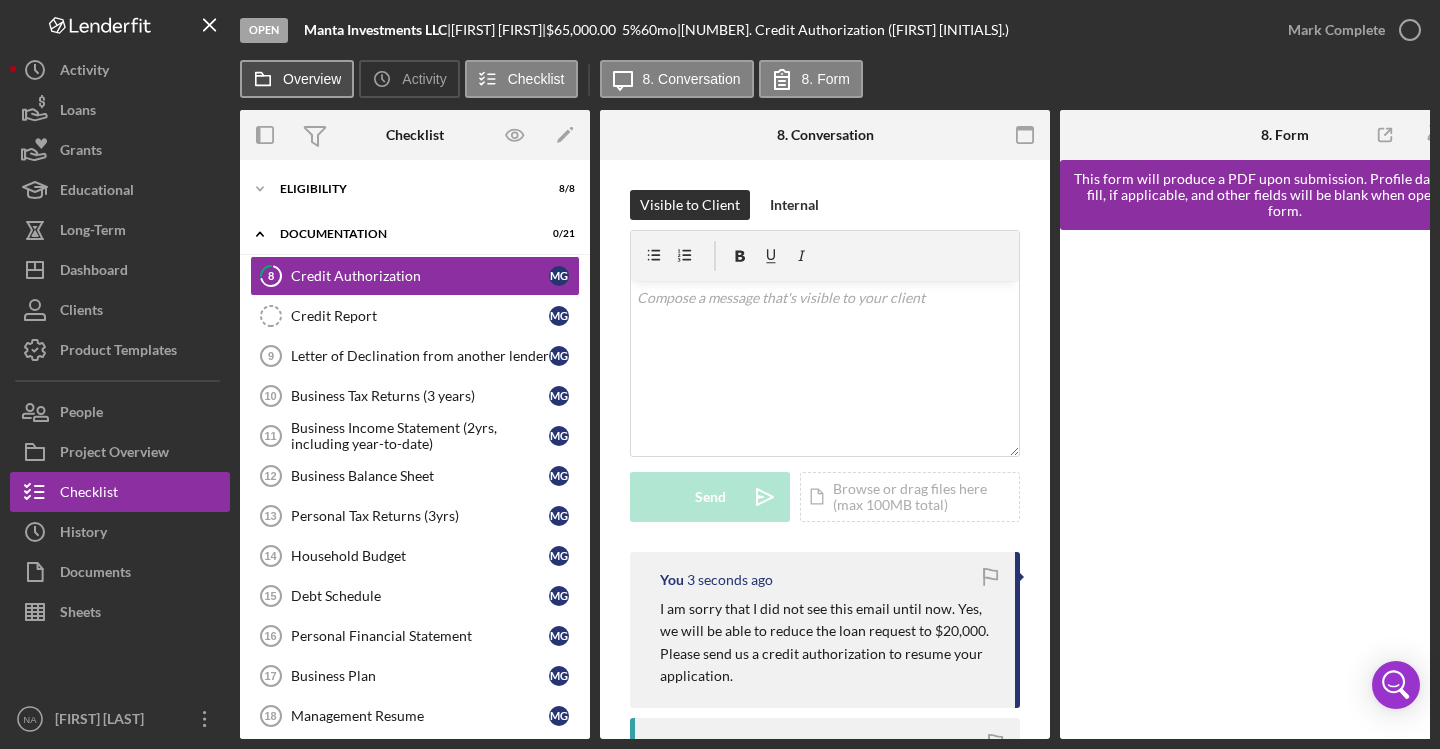 click on "Overview" at bounding box center [297, 79] 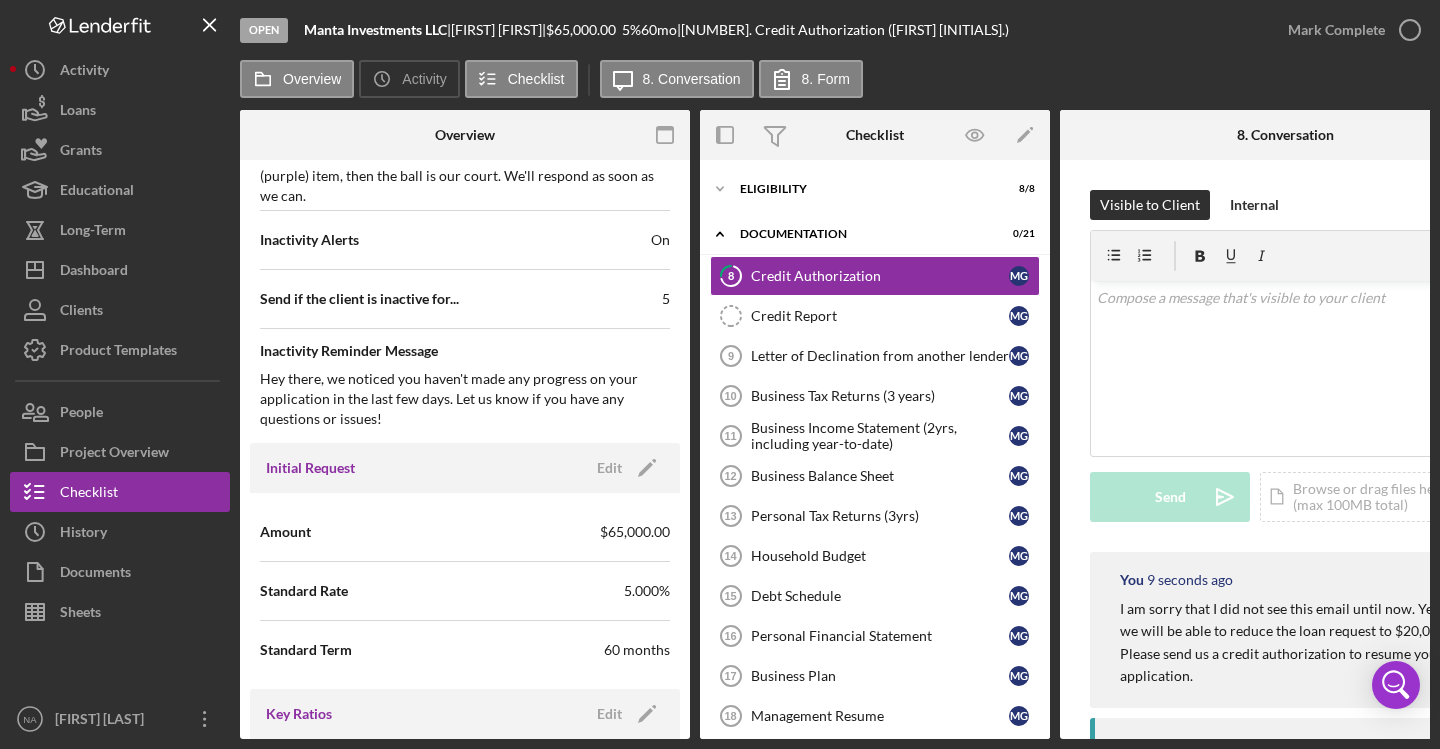 scroll, scrollTop: 952, scrollLeft: 0, axis: vertical 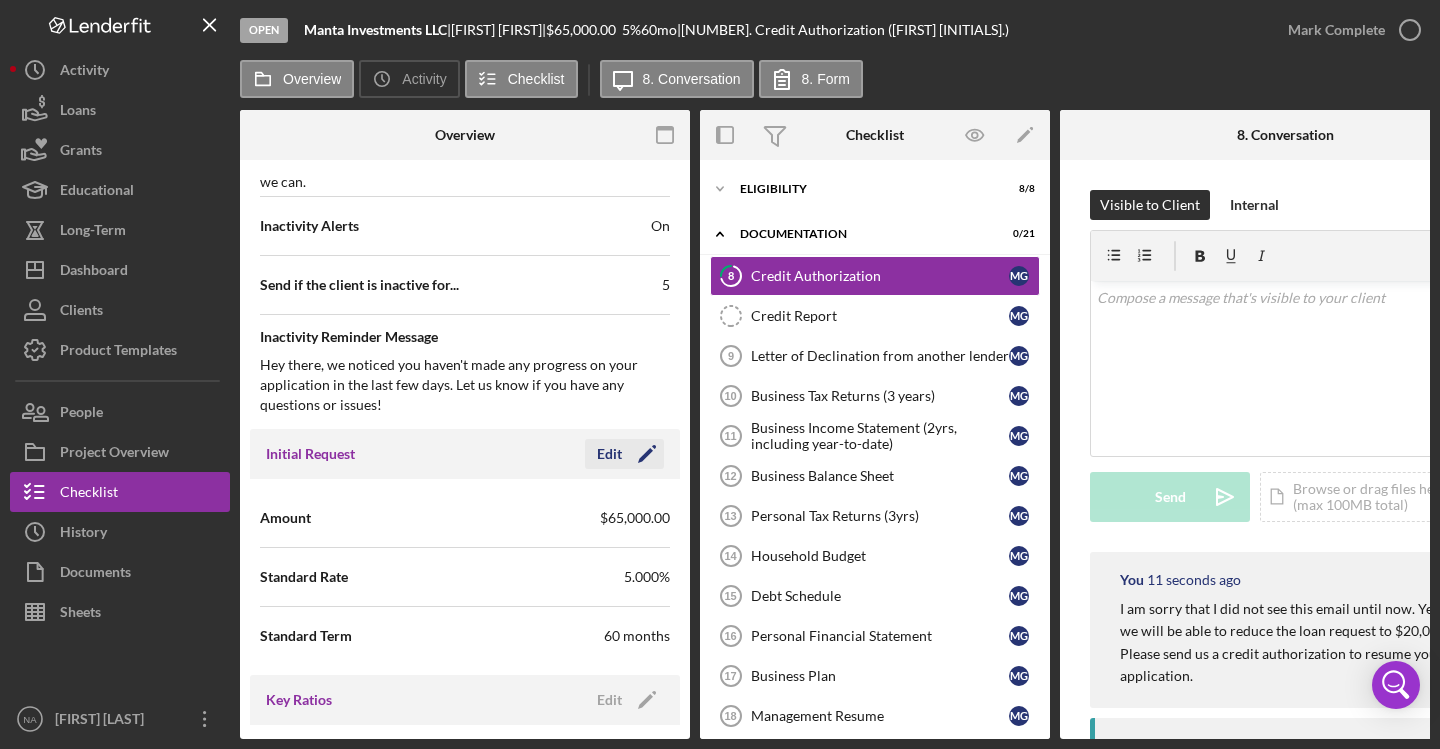 click on "Icon/Edit" 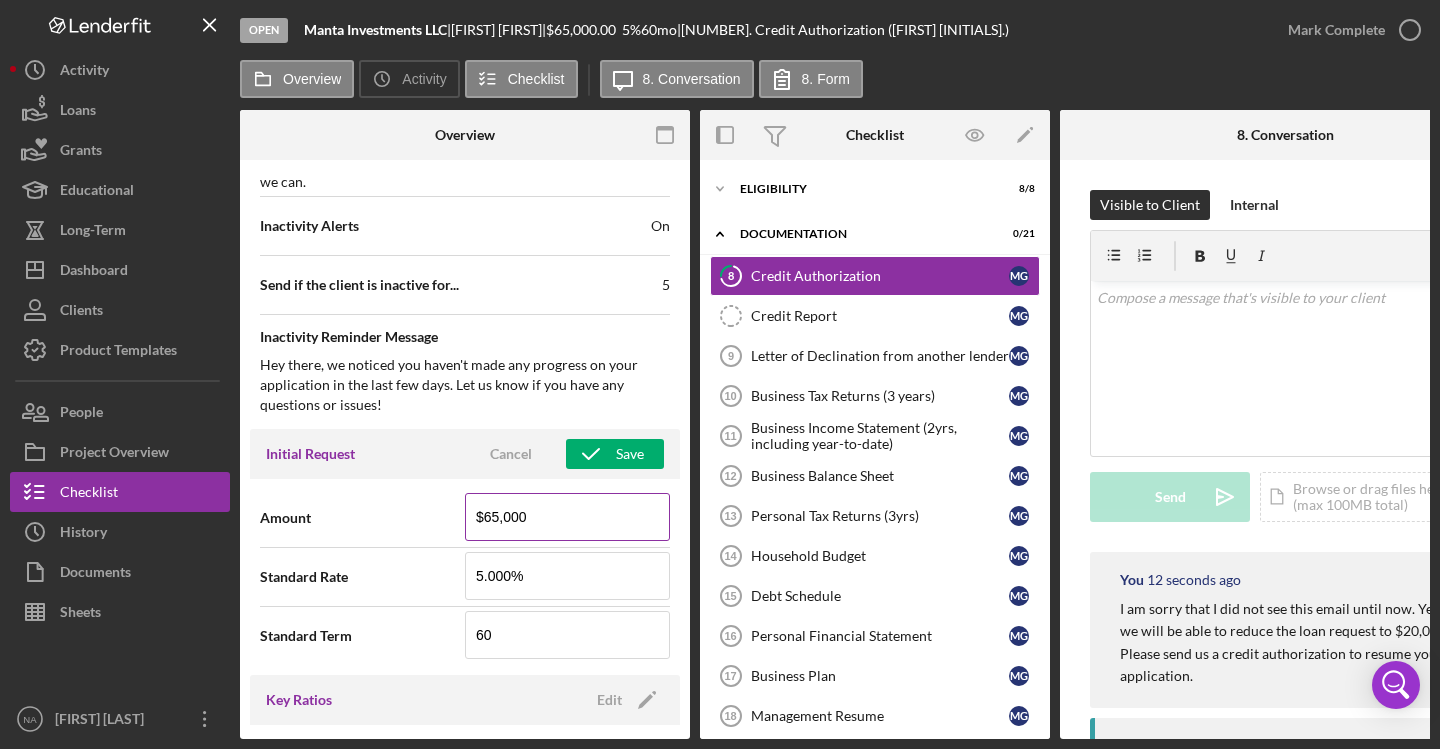 click on "$65,000" at bounding box center [567, 517] 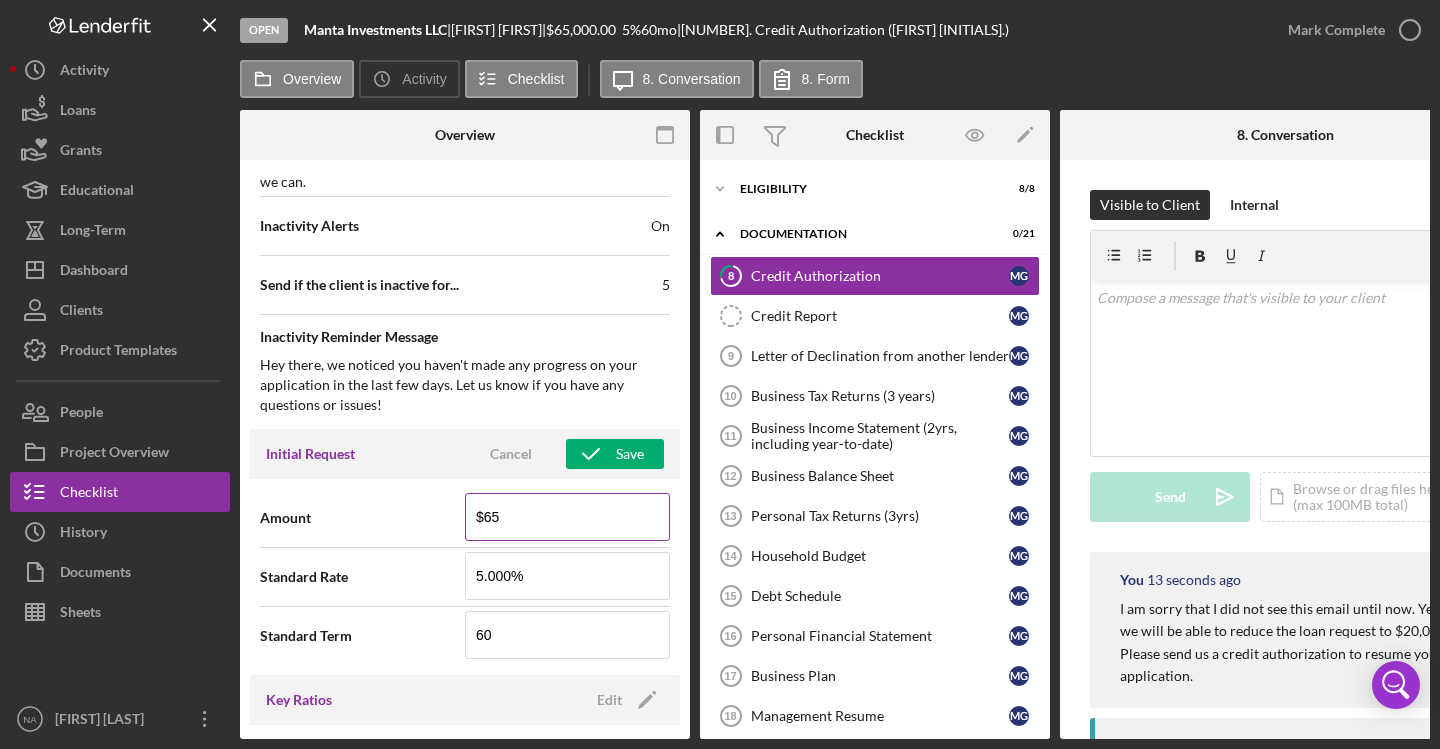 type on "$6" 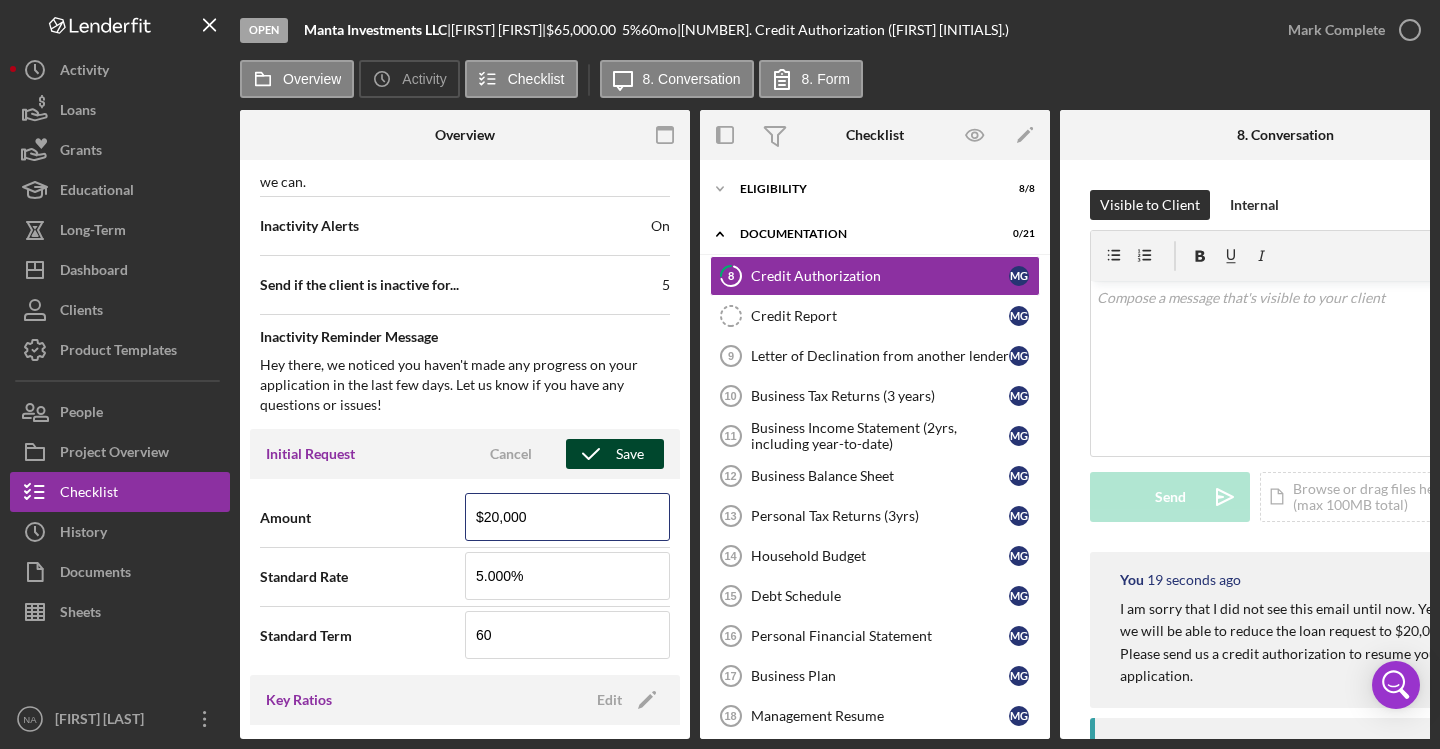 type on "$20,000" 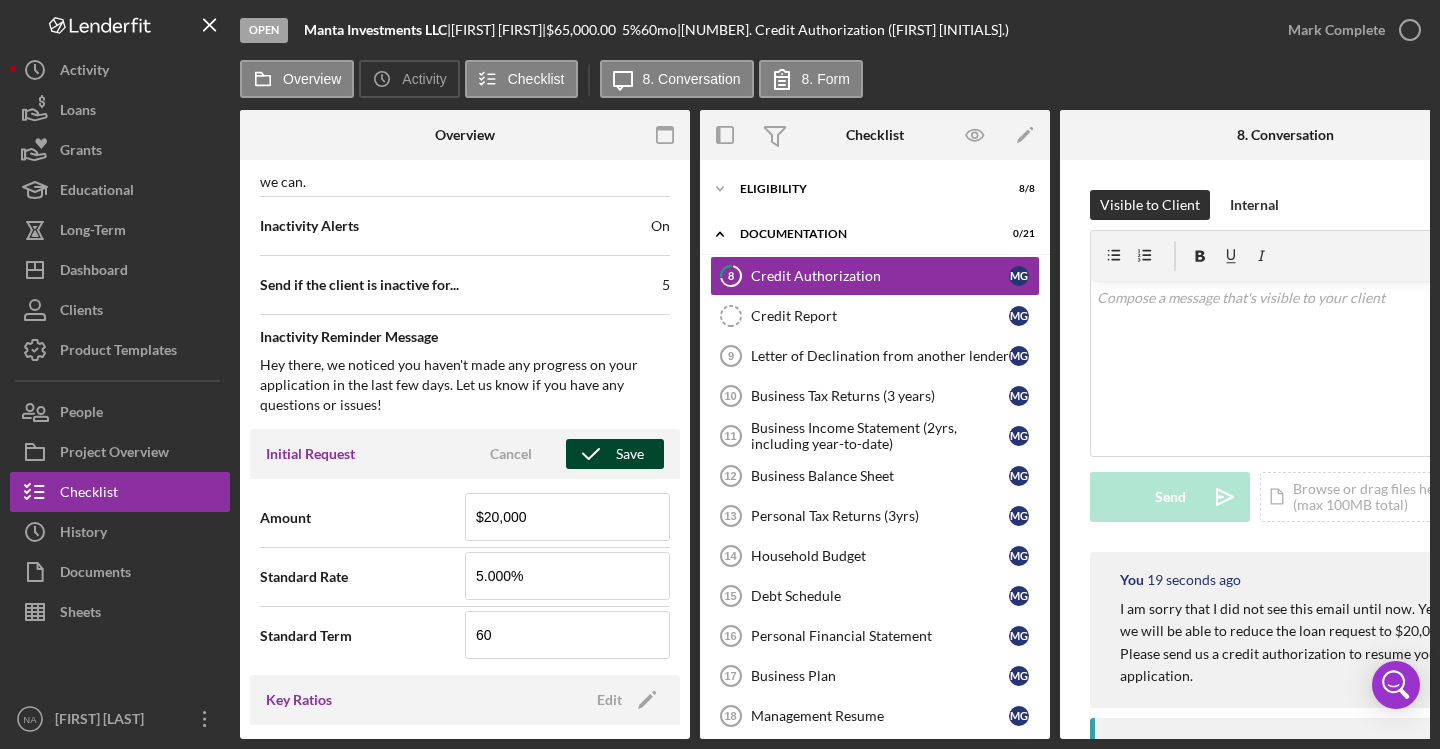 click on "Save" at bounding box center (630, 454) 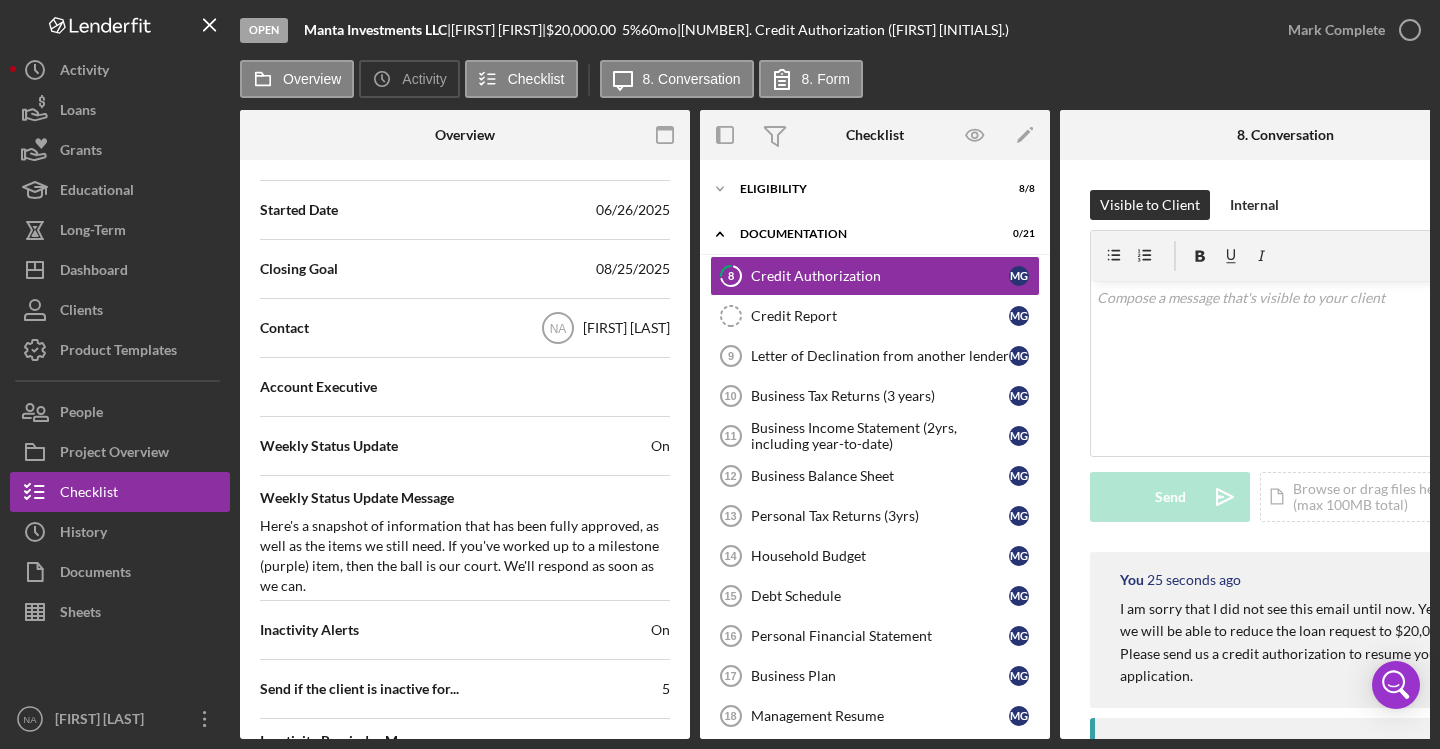 scroll, scrollTop: 0, scrollLeft: 0, axis: both 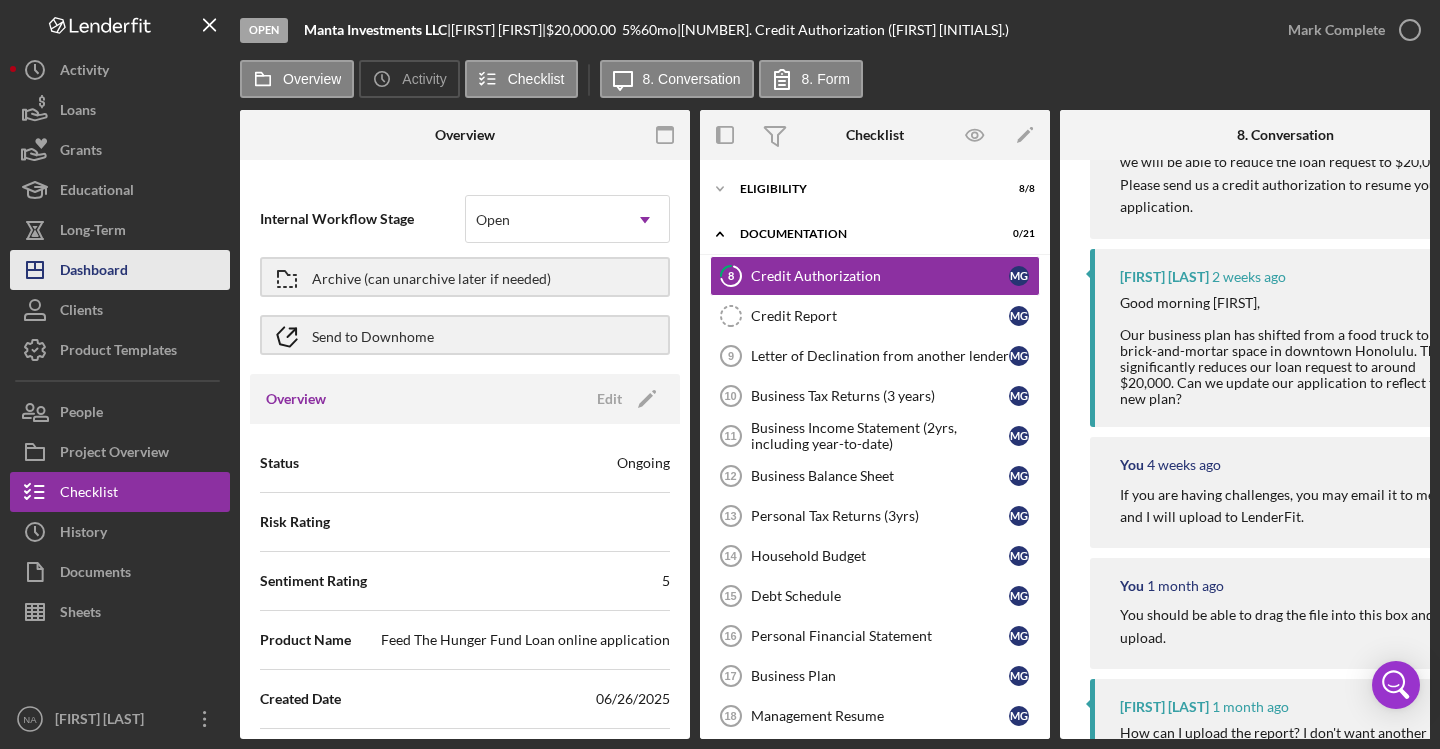 click on "Dashboard" at bounding box center [94, 272] 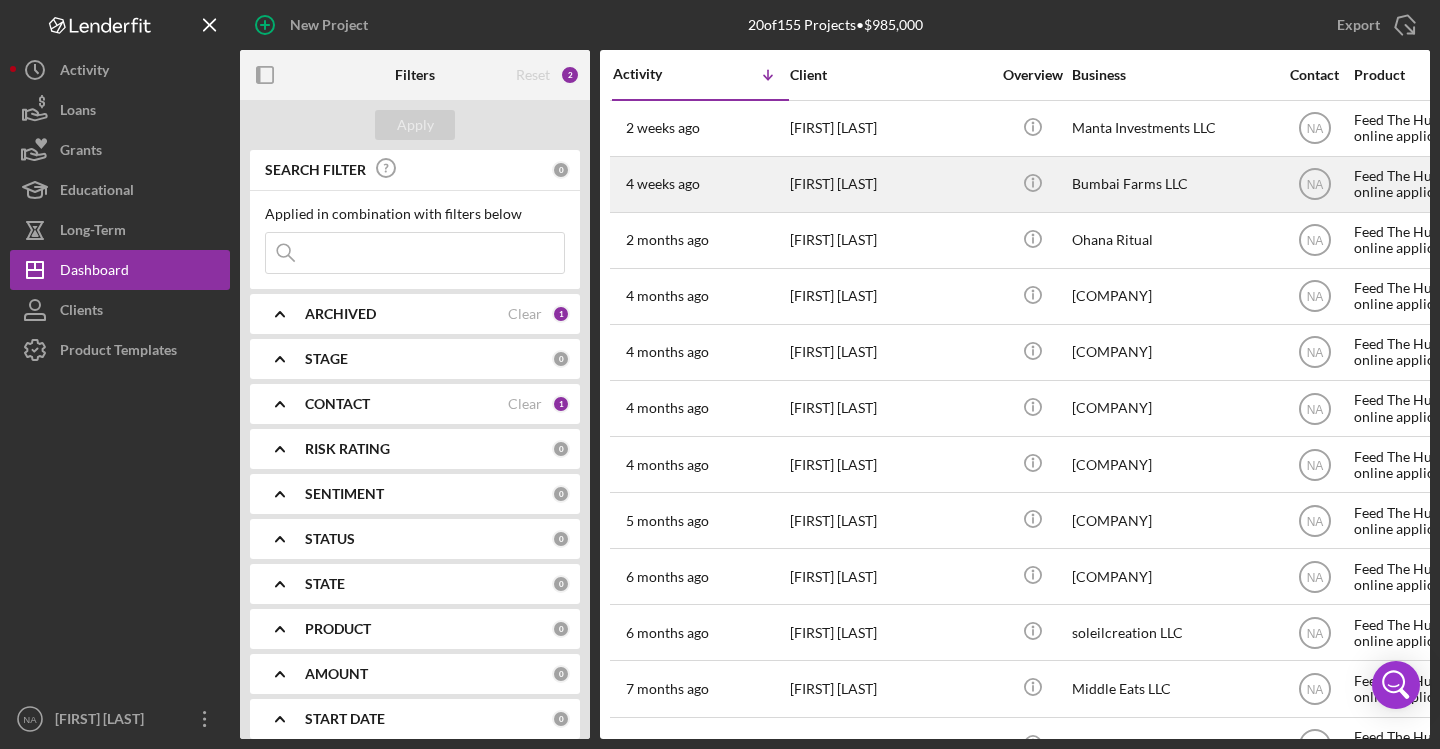 click on "[FIRST] [LAST]" at bounding box center [890, 184] 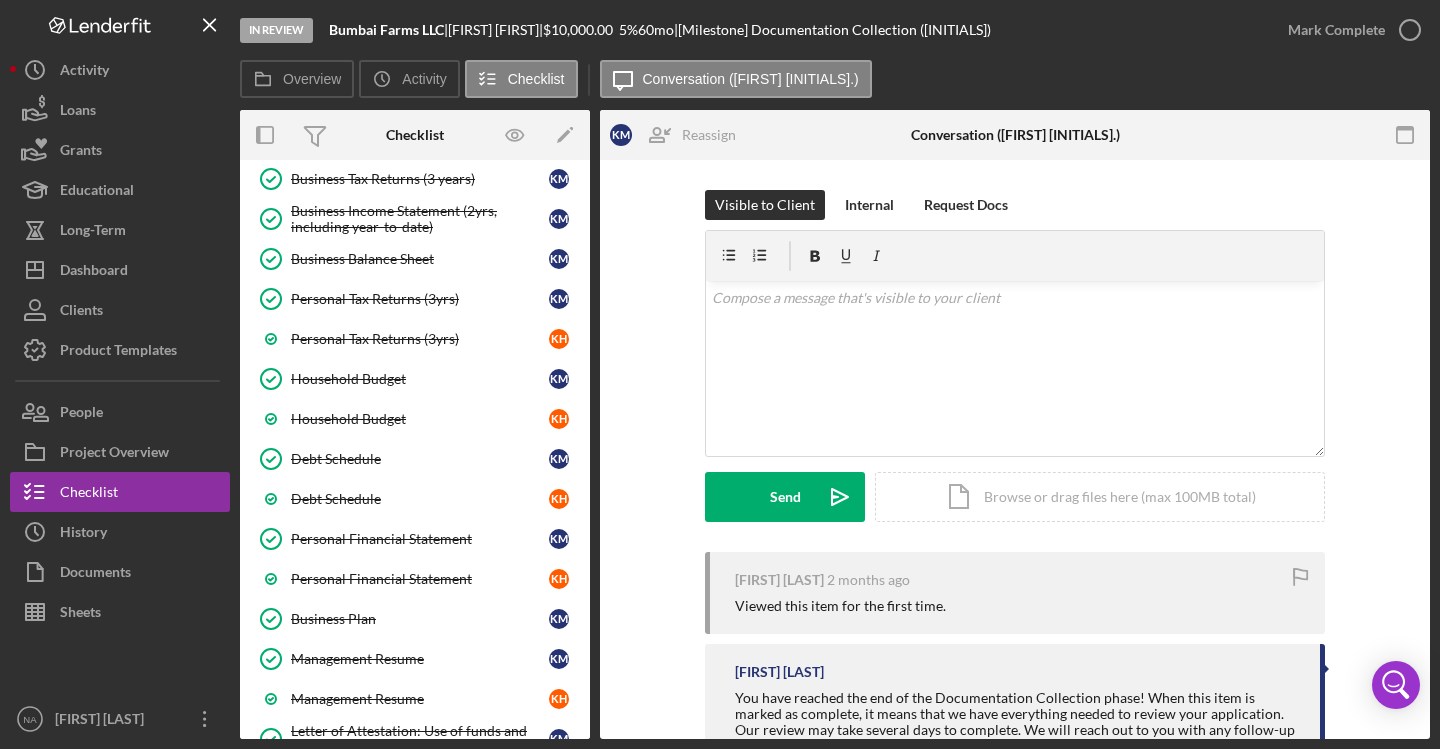 scroll, scrollTop: 334, scrollLeft: 0, axis: vertical 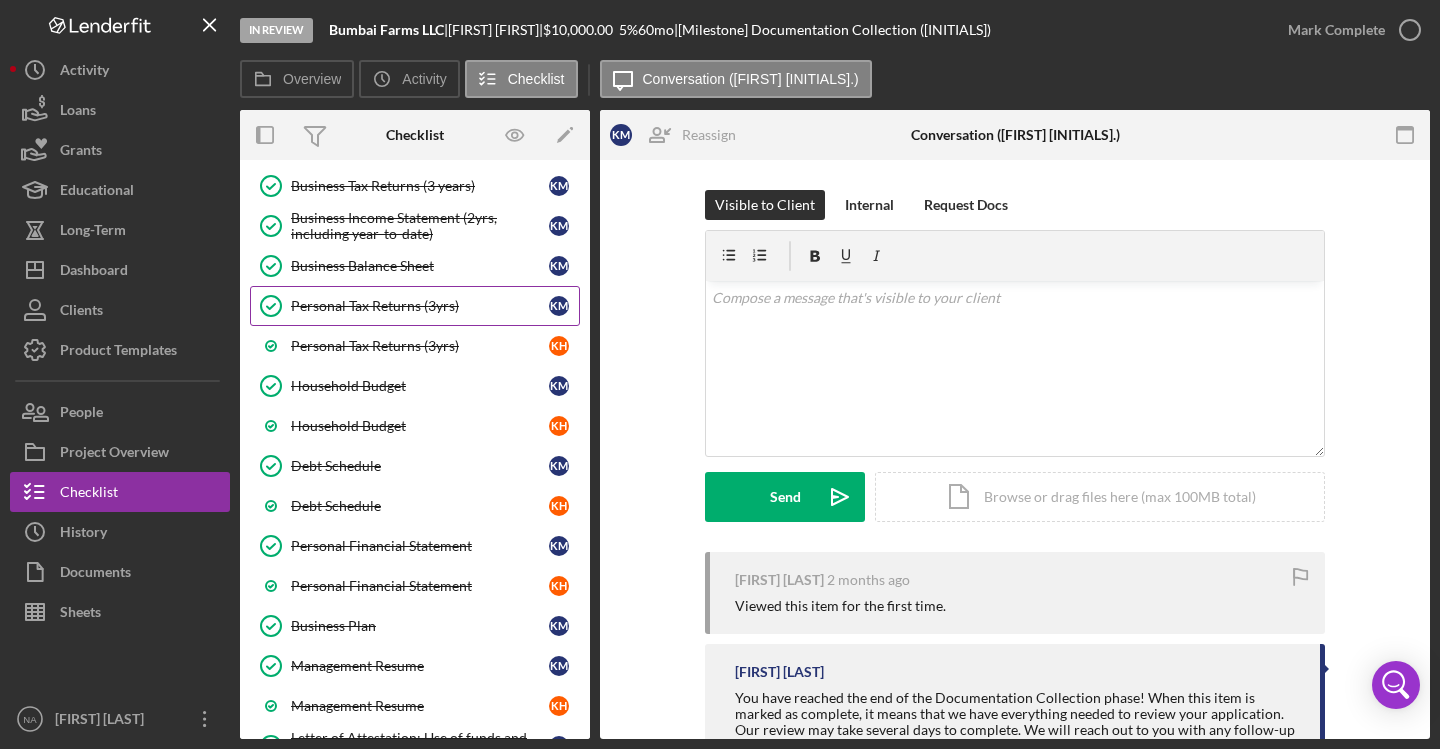 click on "Personal Tax Returns (3yrs)" at bounding box center [420, 306] 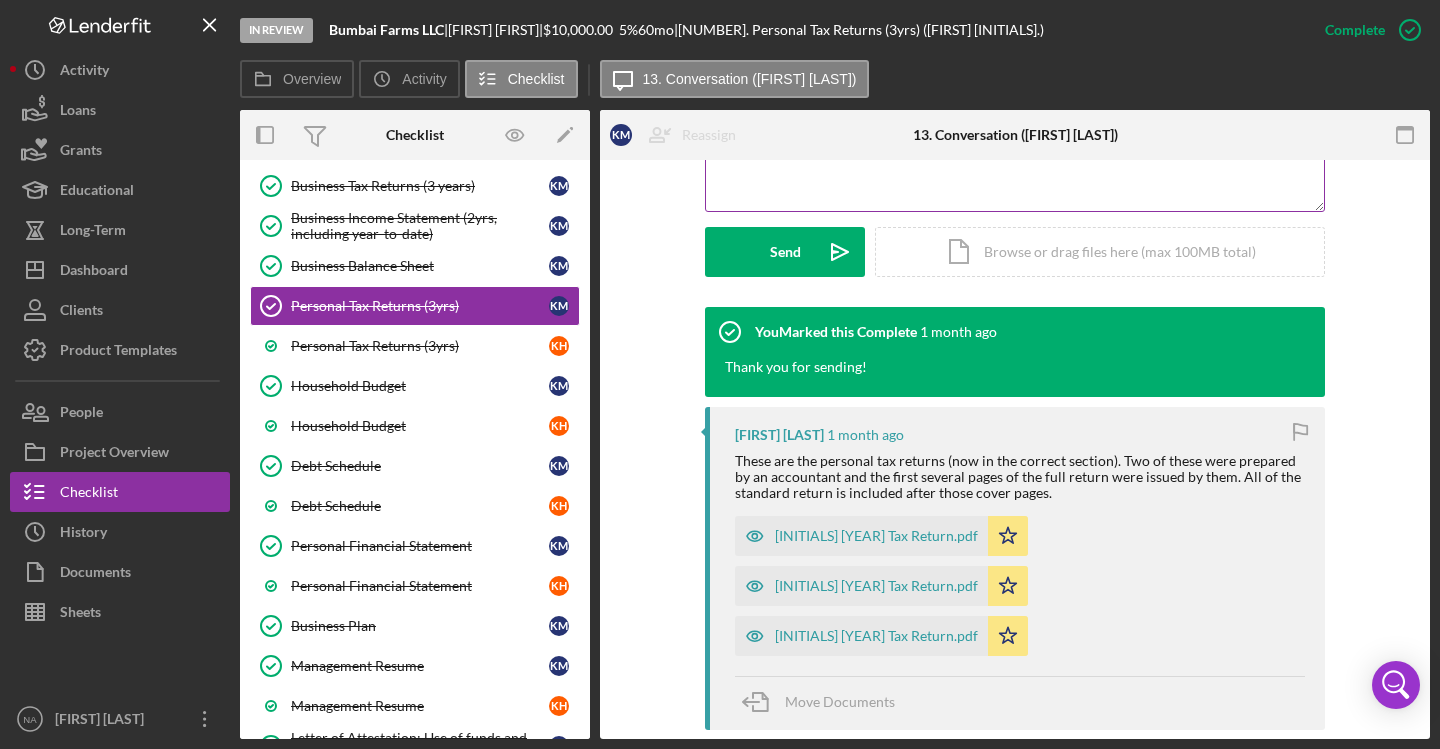 scroll, scrollTop: 521, scrollLeft: 0, axis: vertical 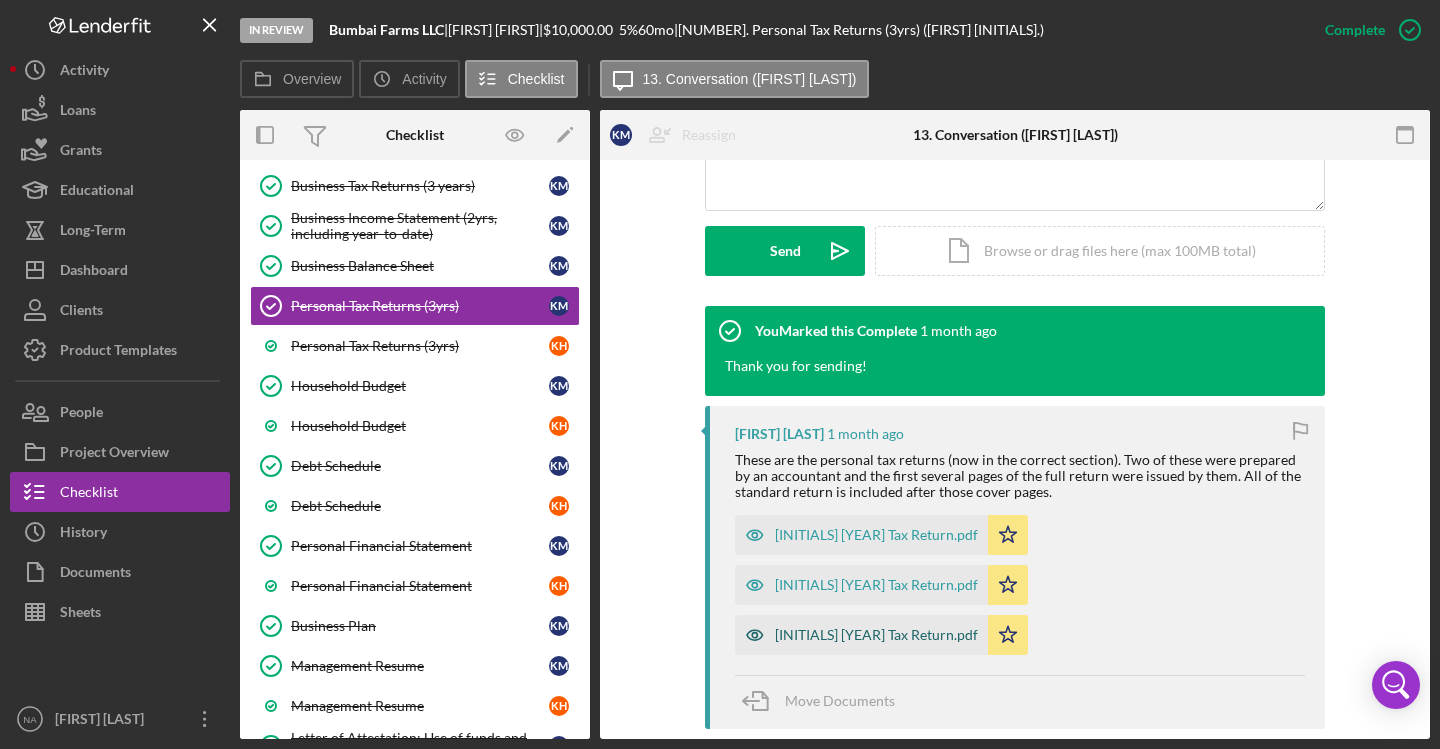 click on "[INITIALS] [YEAR] Tax Return.pdf" at bounding box center [876, 635] 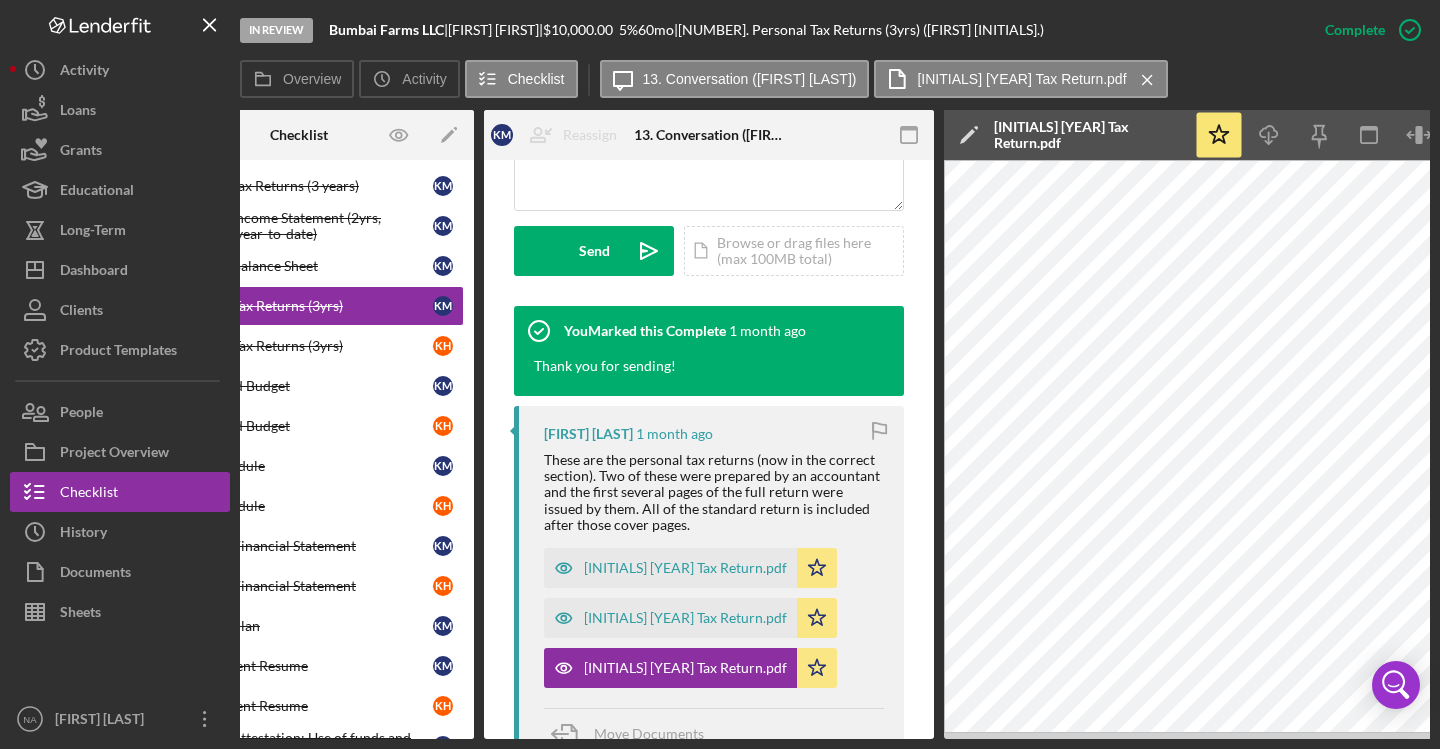scroll, scrollTop: 0, scrollLeft: 230, axis: horizontal 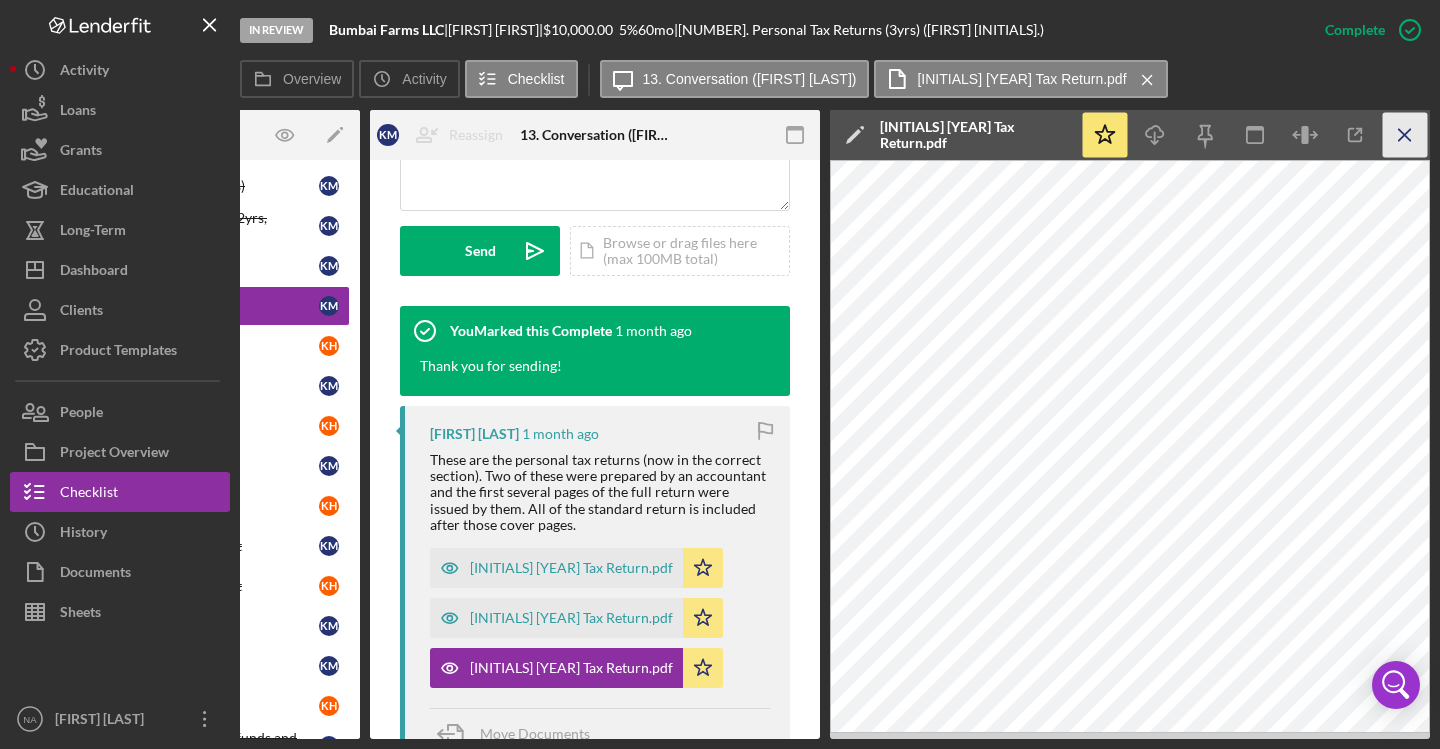 click on "Icon/Menu Close" 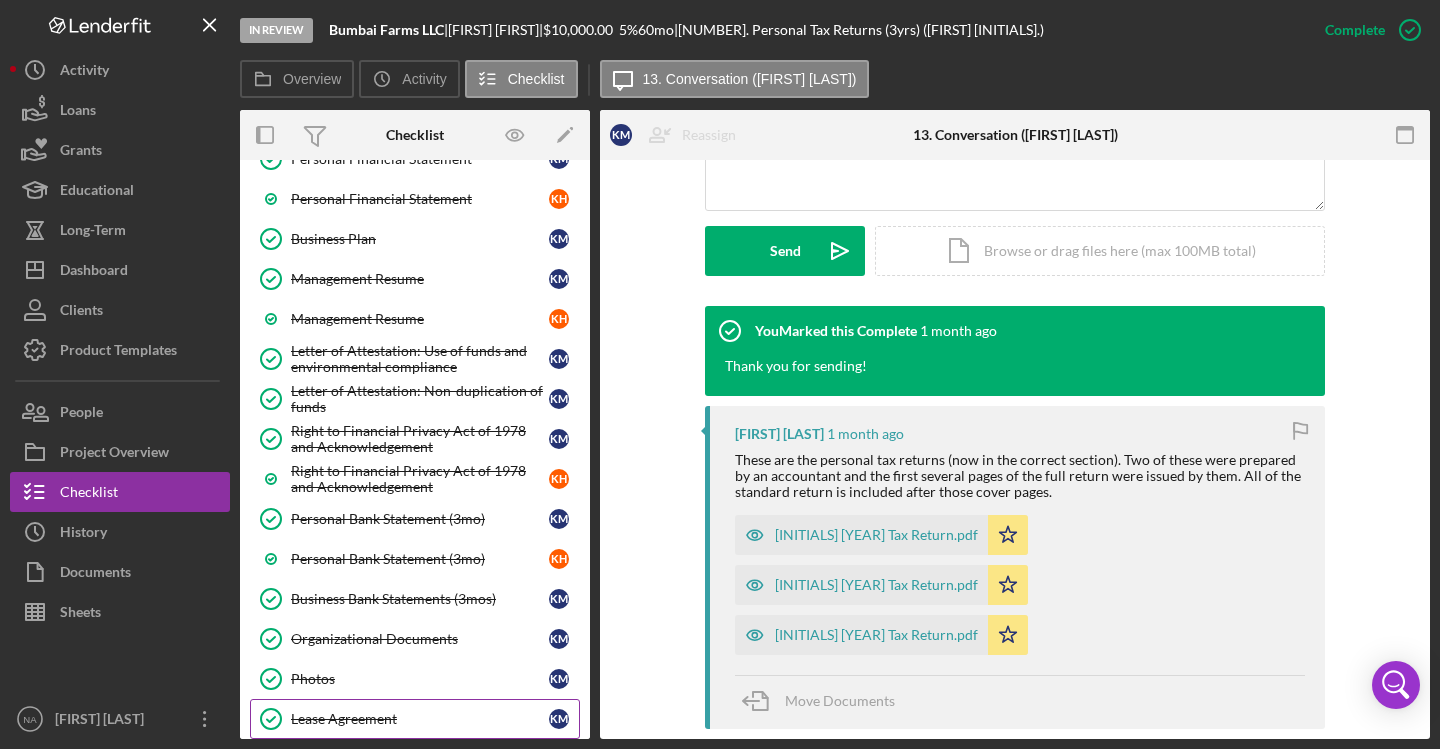 scroll, scrollTop: 718, scrollLeft: 0, axis: vertical 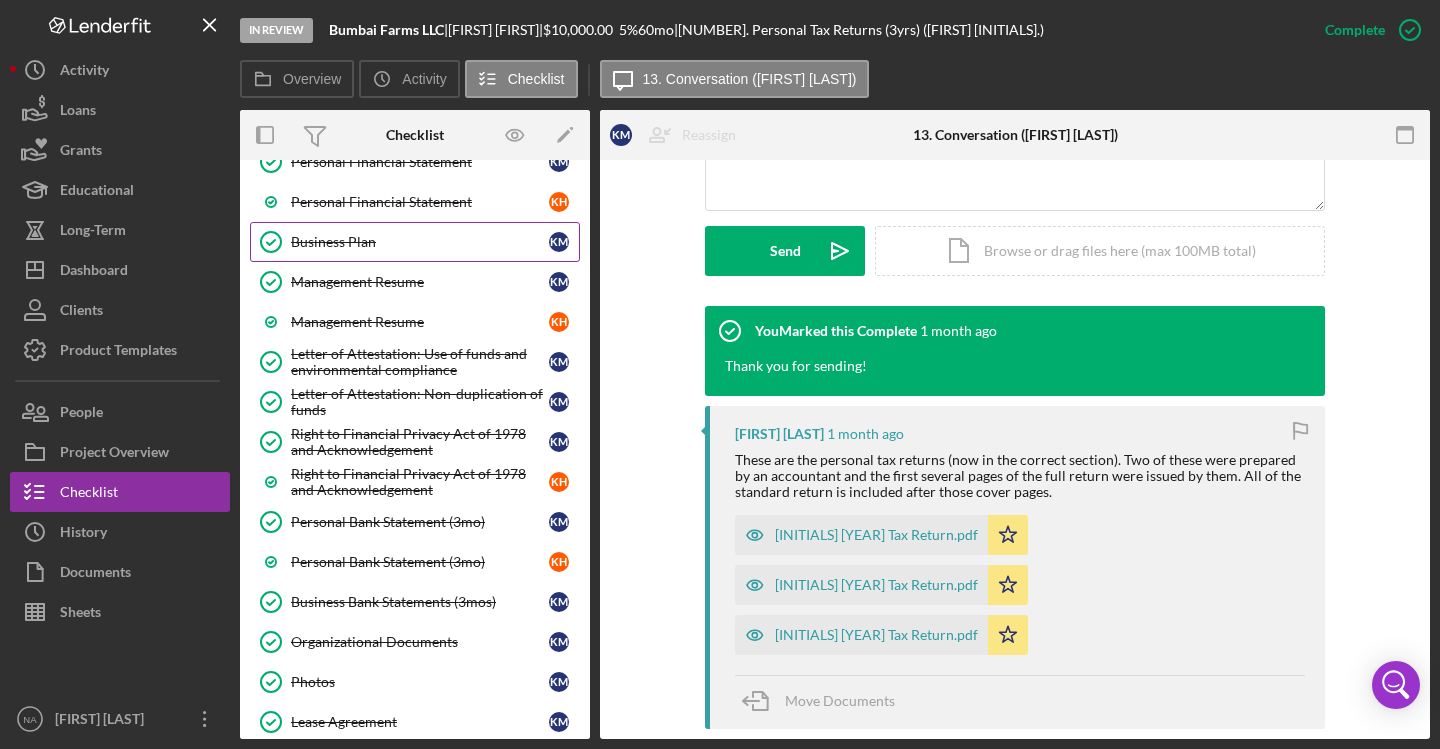 click on "Business Plan" at bounding box center (420, 242) 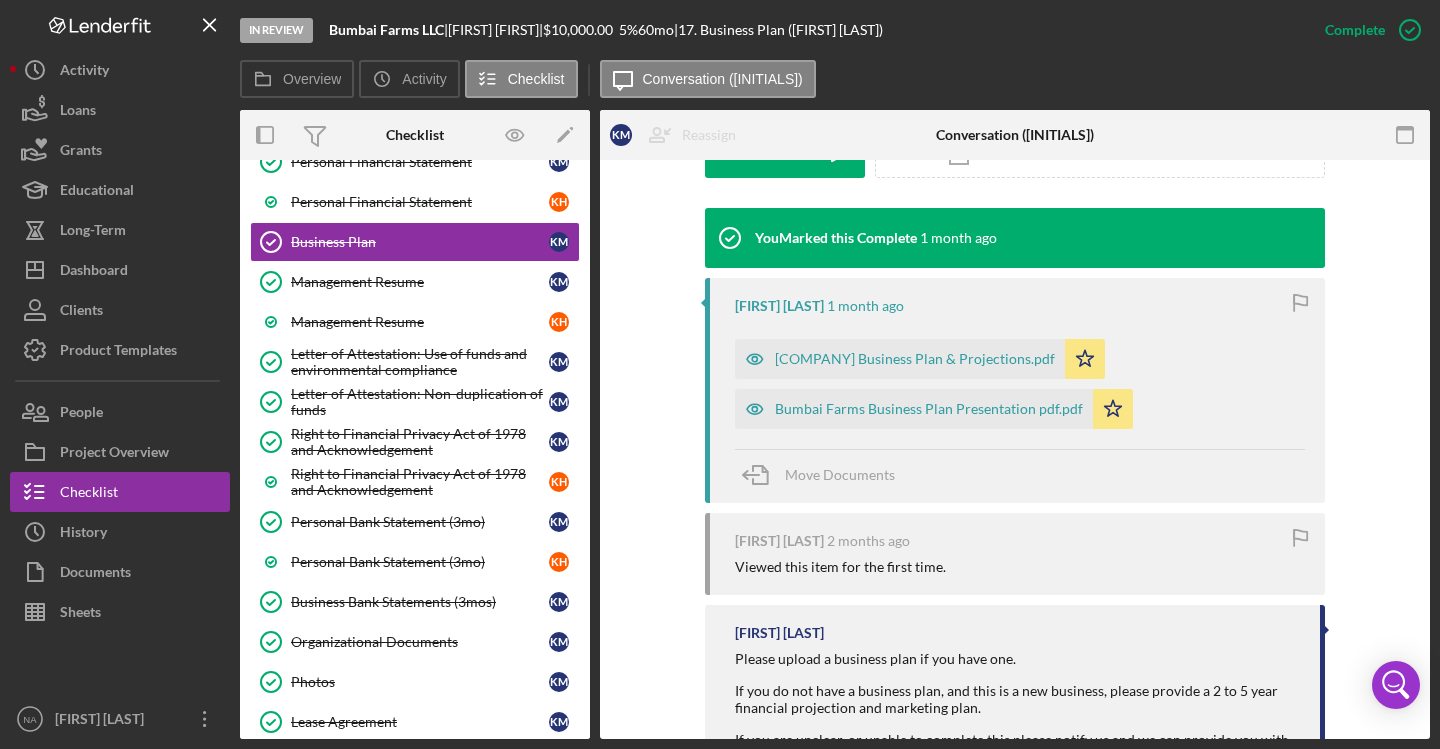 scroll, scrollTop: 708, scrollLeft: 0, axis: vertical 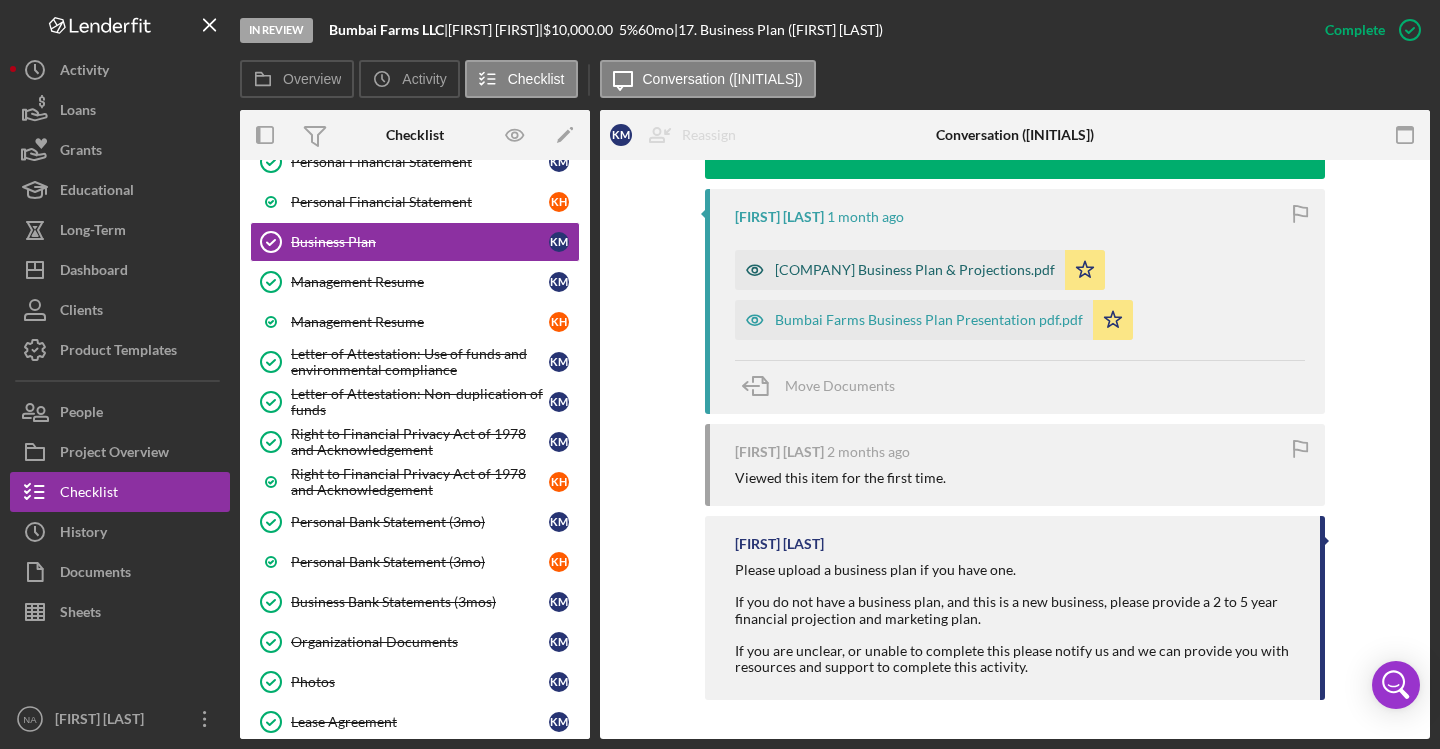 click on "[COMPANY] Business Plan & Projections.pdf" at bounding box center (915, 270) 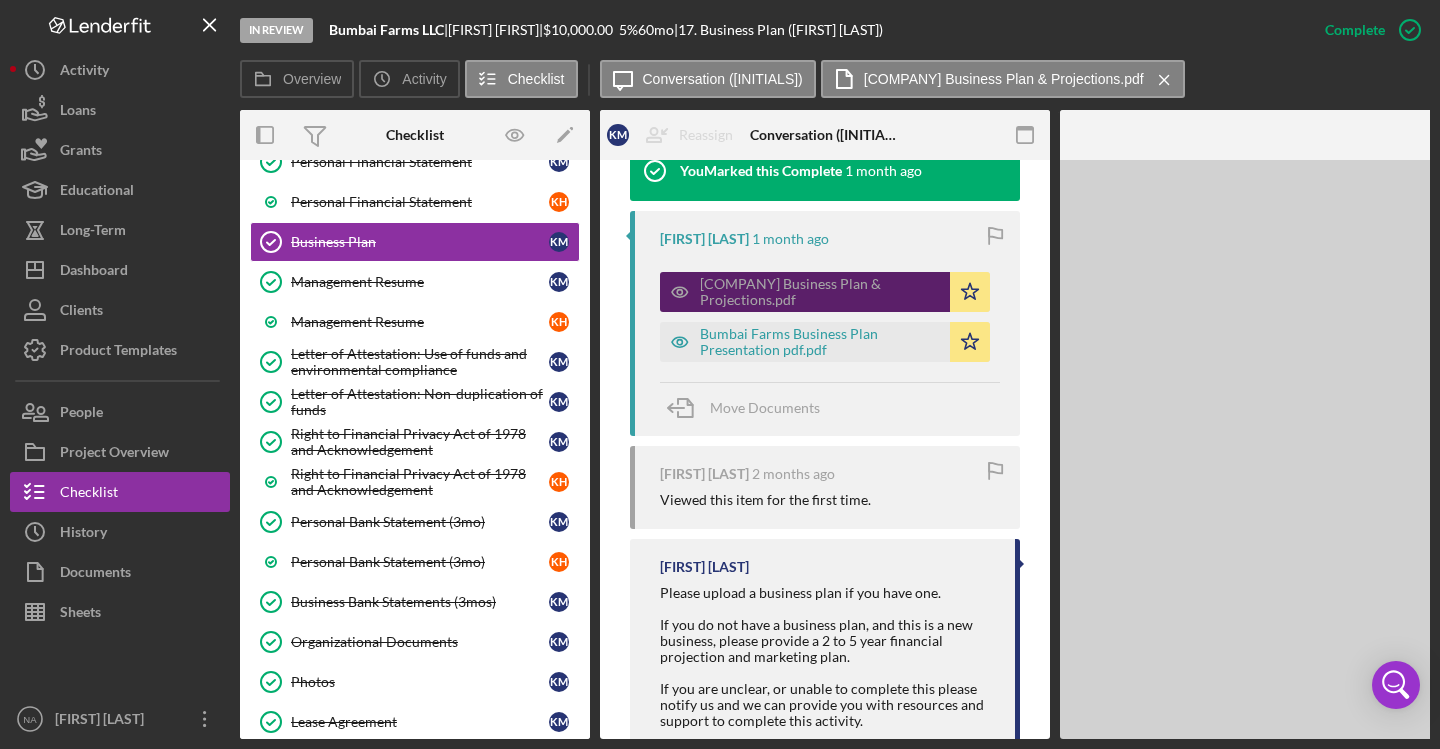scroll, scrollTop: 730, scrollLeft: 0, axis: vertical 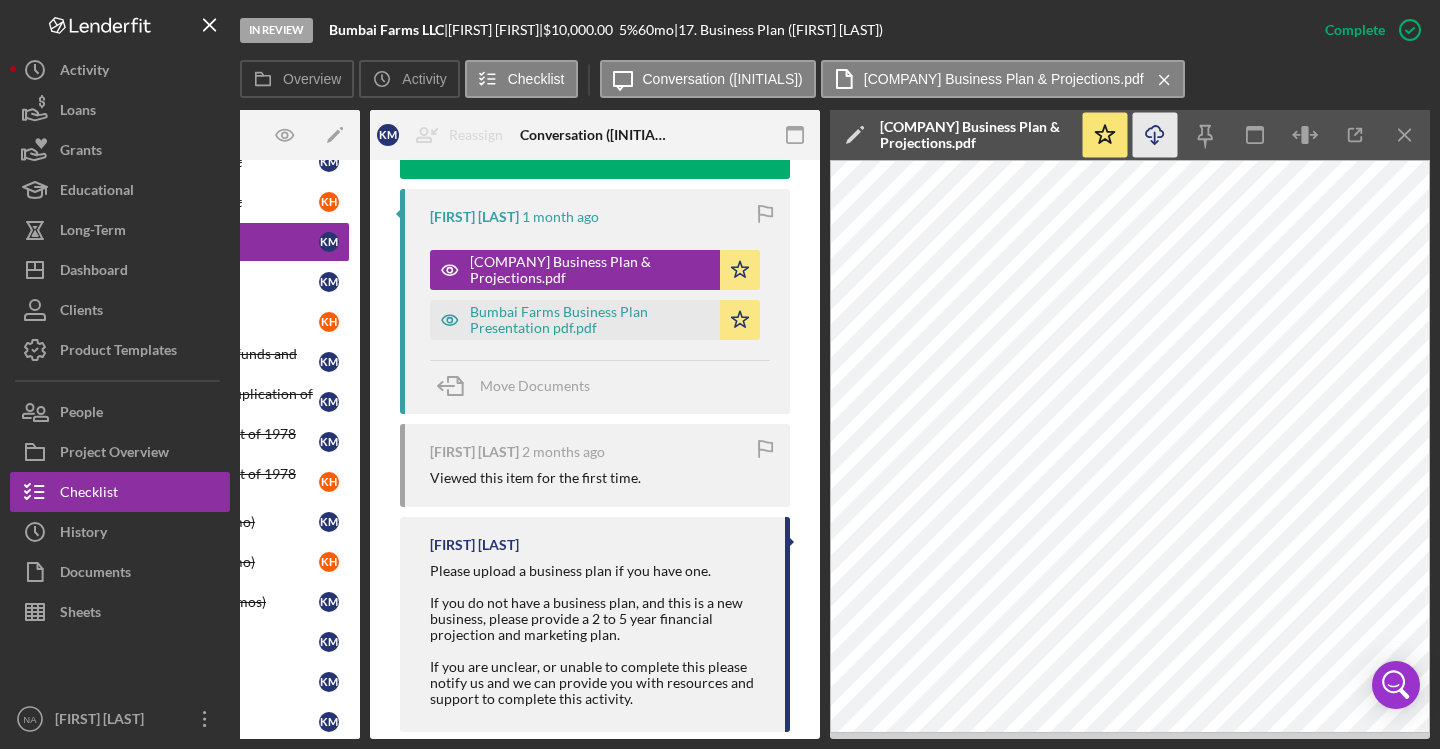 click 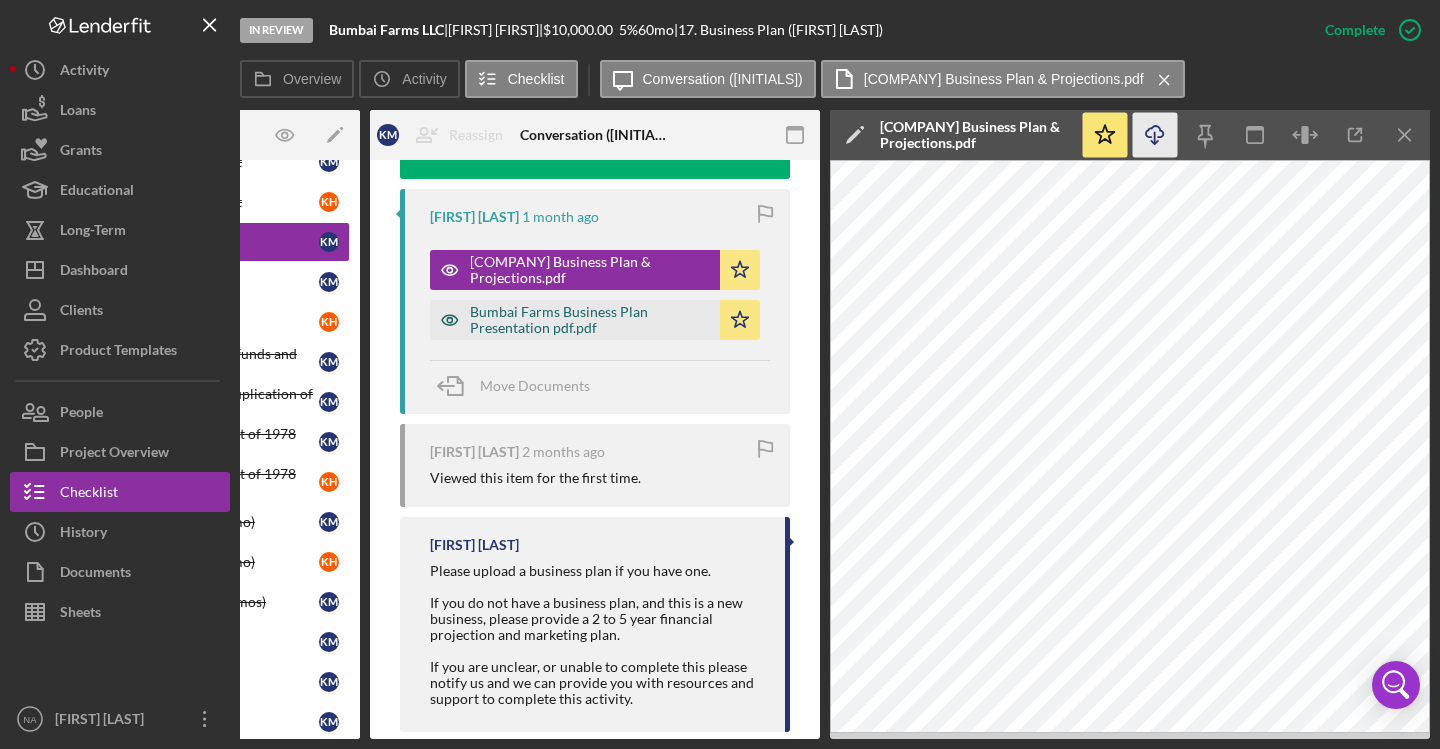 click on "Bumbai Farms Business Plan Presentation pdf.pdf" at bounding box center (590, 320) 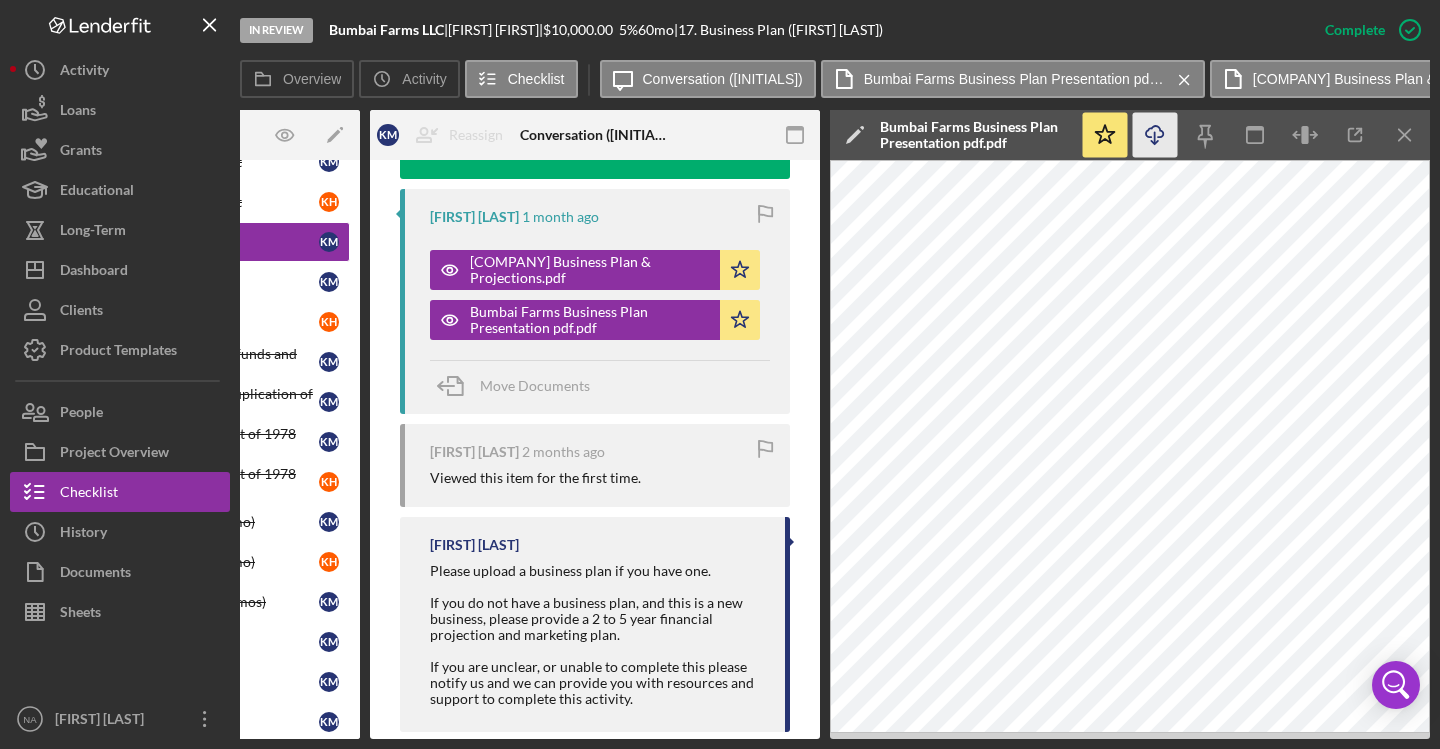 click on "Icon/Download" 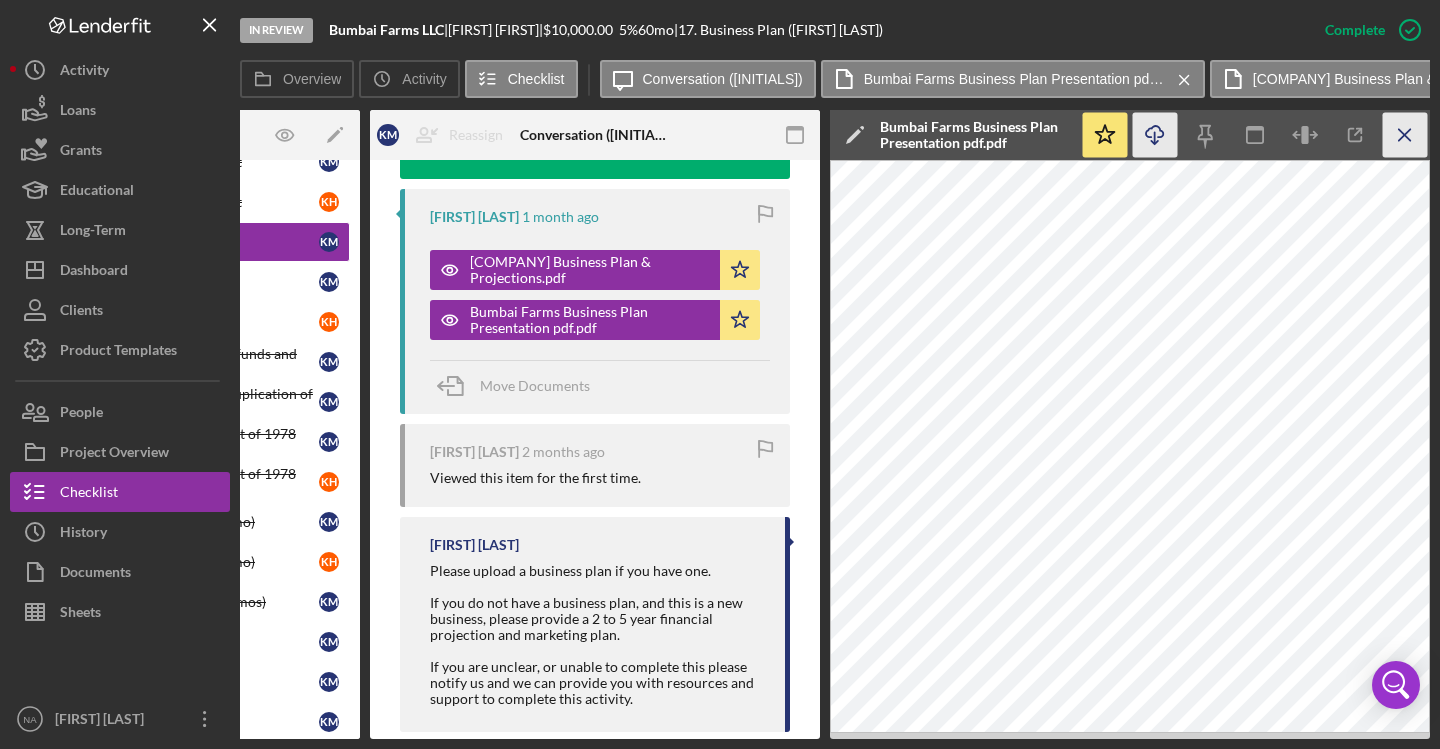 click 